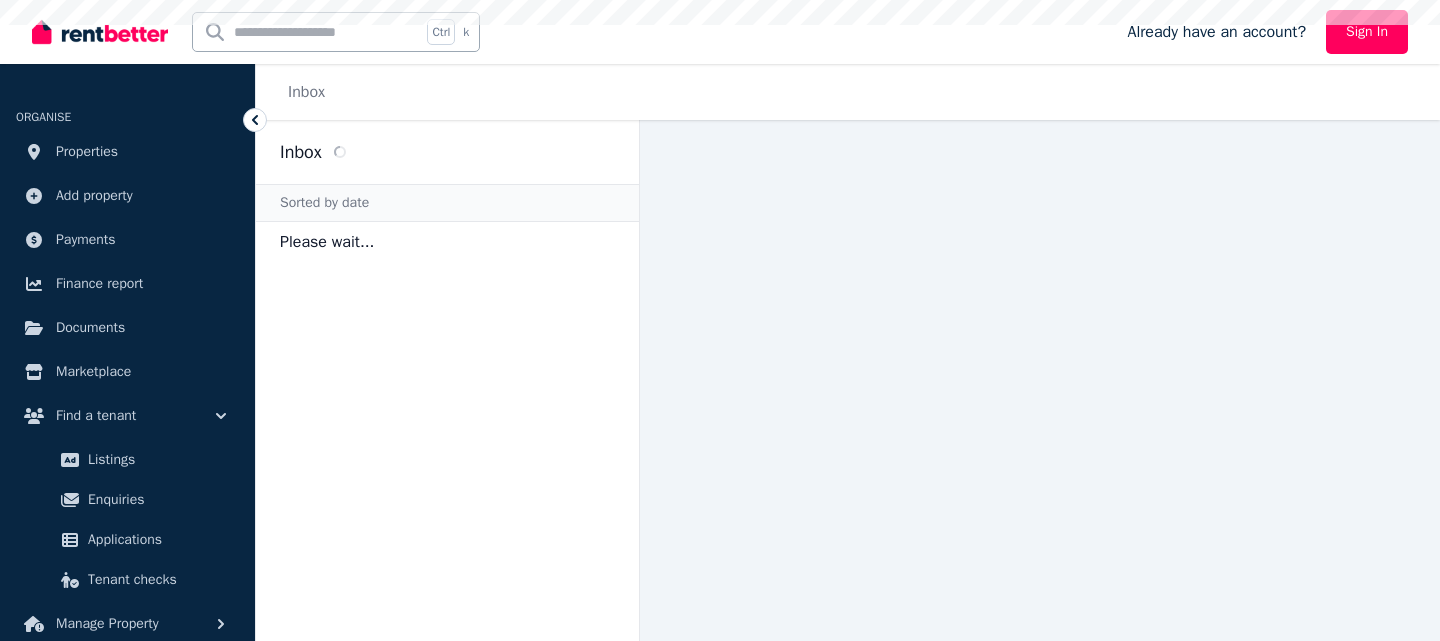 scroll, scrollTop: 0, scrollLeft: 0, axis: both 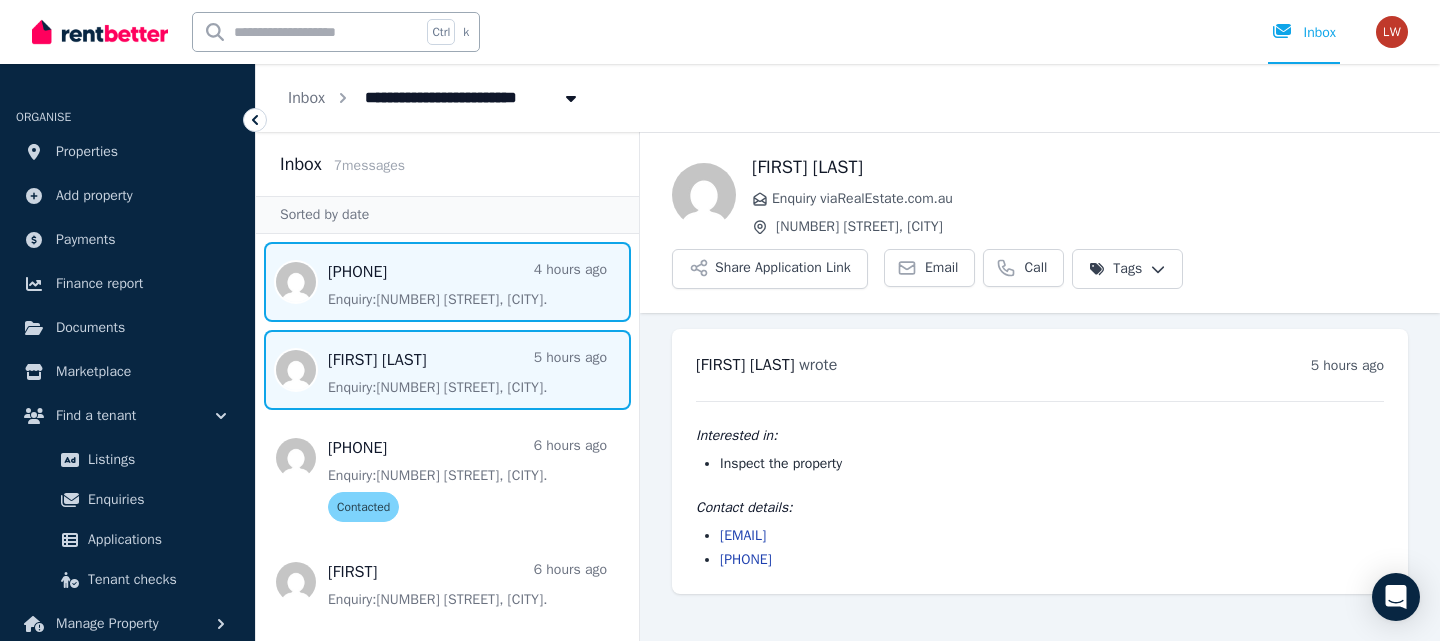click at bounding box center [447, 282] 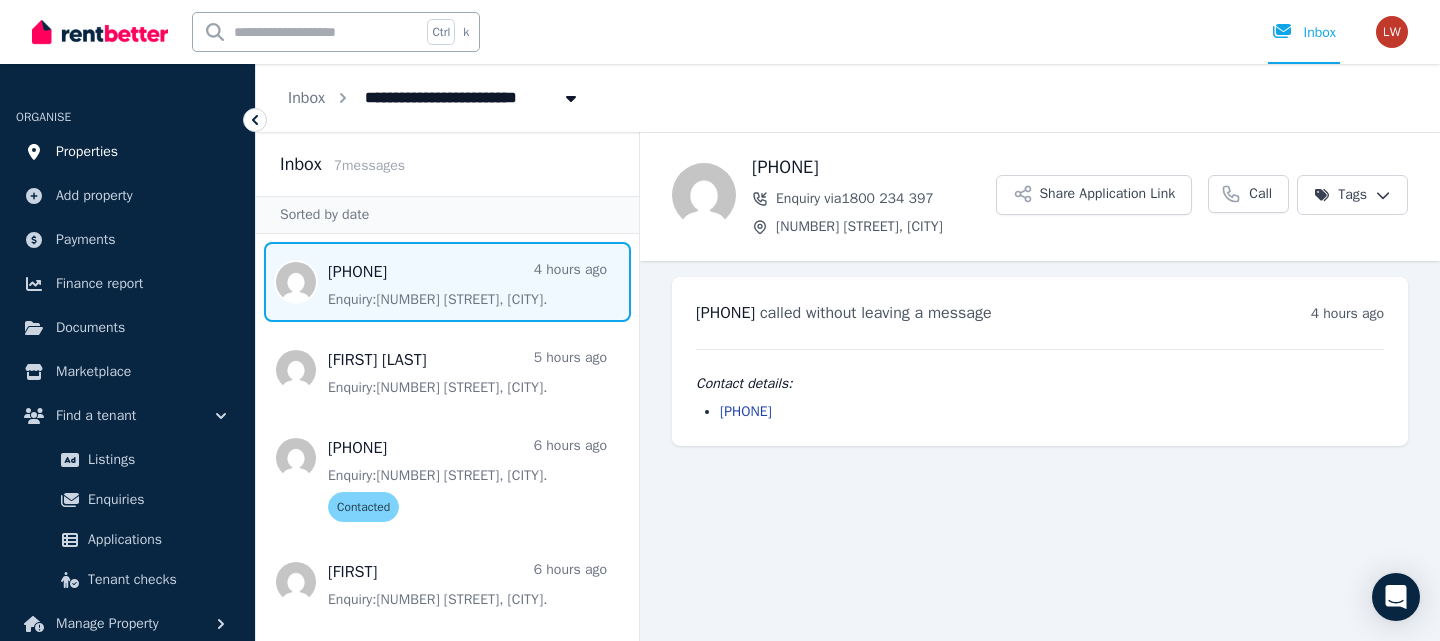 click on "Properties" at bounding box center [87, 152] 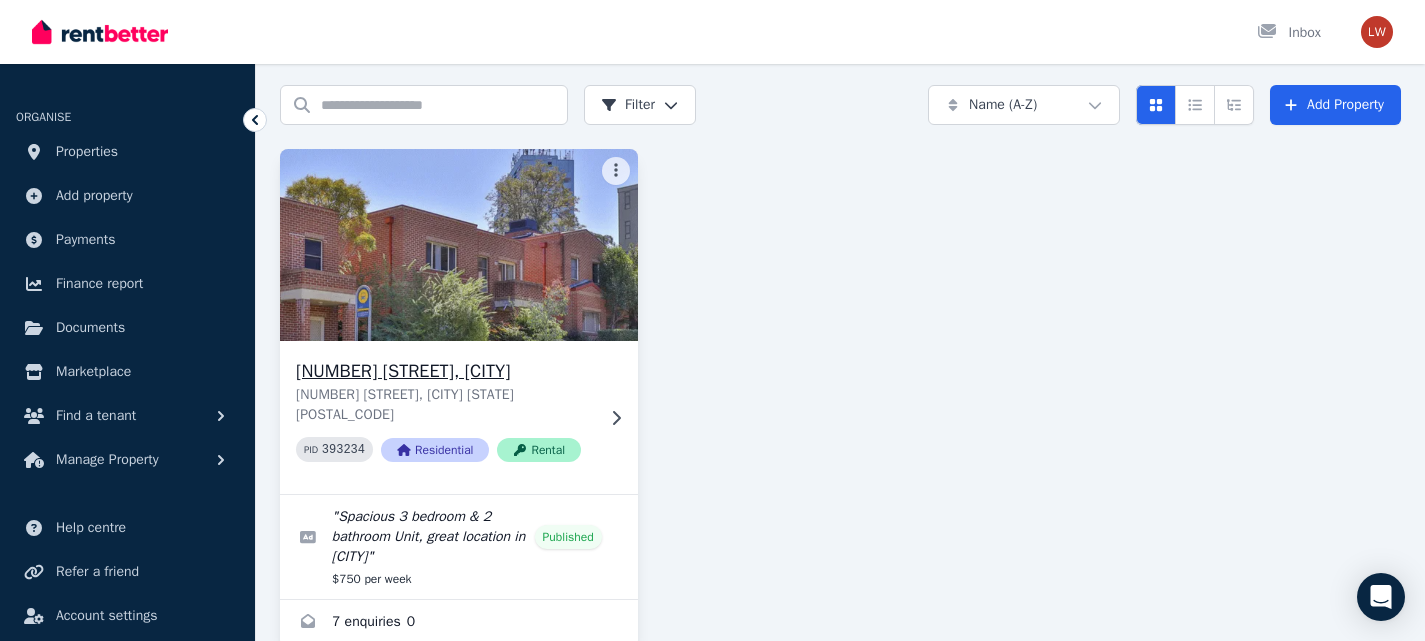 scroll, scrollTop: 90, scrollLeft: 0, axis: vertical 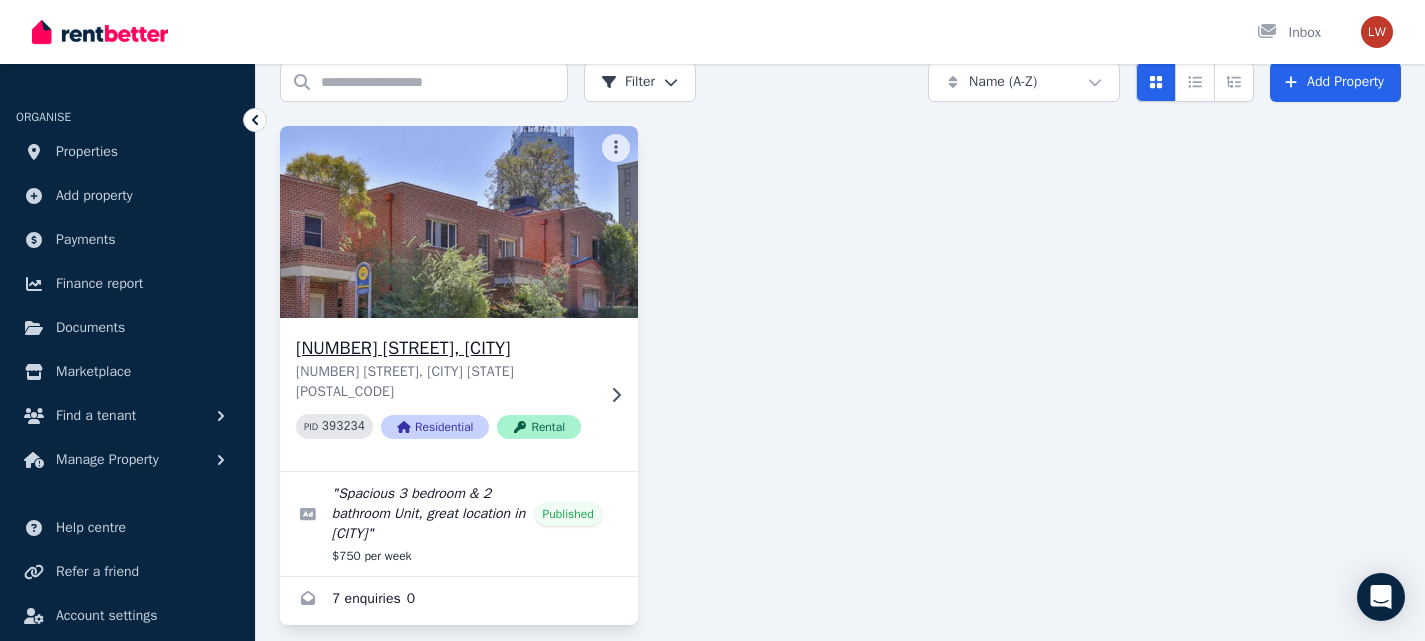 click on "[NUMBER] [STREET], [CITY]" at bounding box center [445, 348] 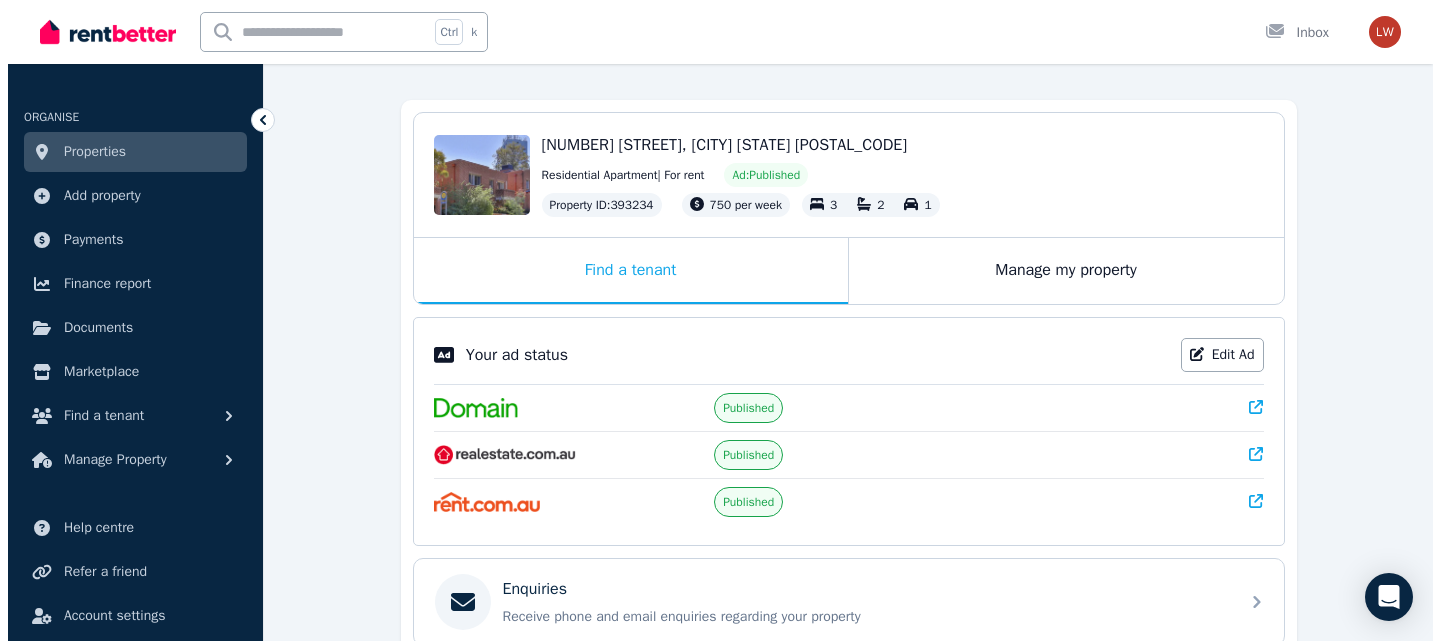 scroll, scrollTop: 0, scrollLeft: 0, axis: both 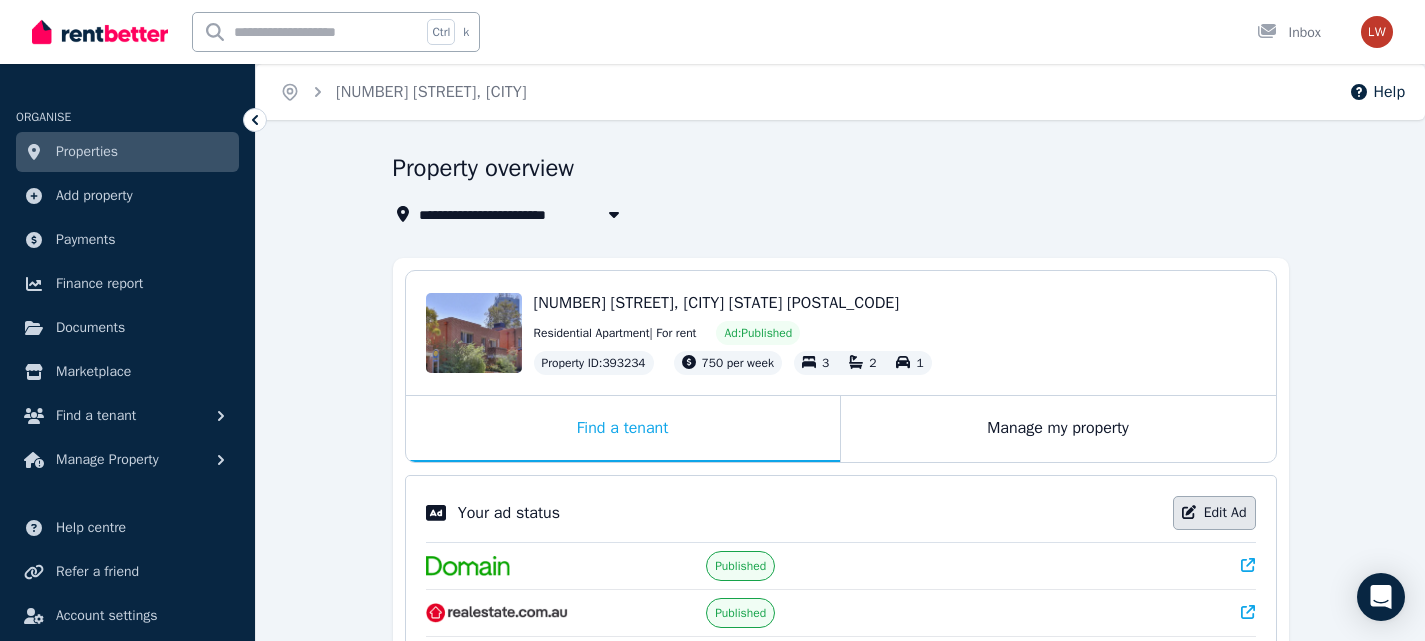 click on "Edit Ad" at bounding box center (1214, 513) 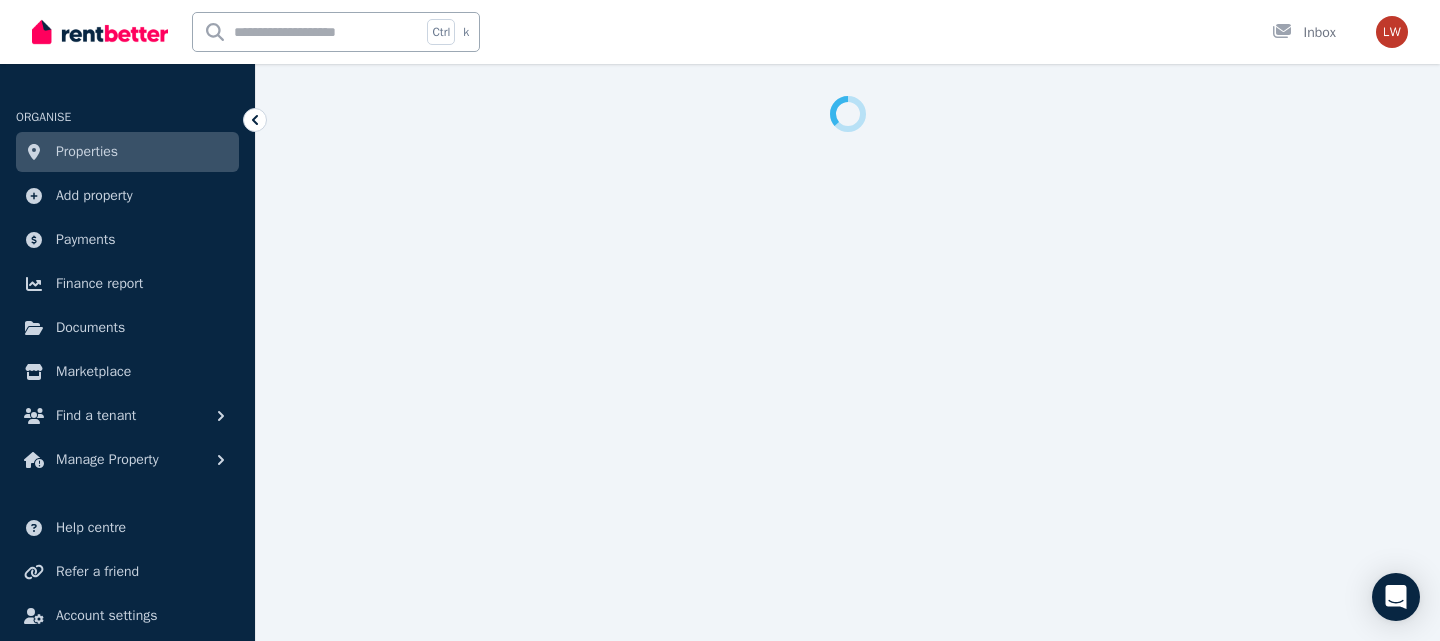 select on "***" 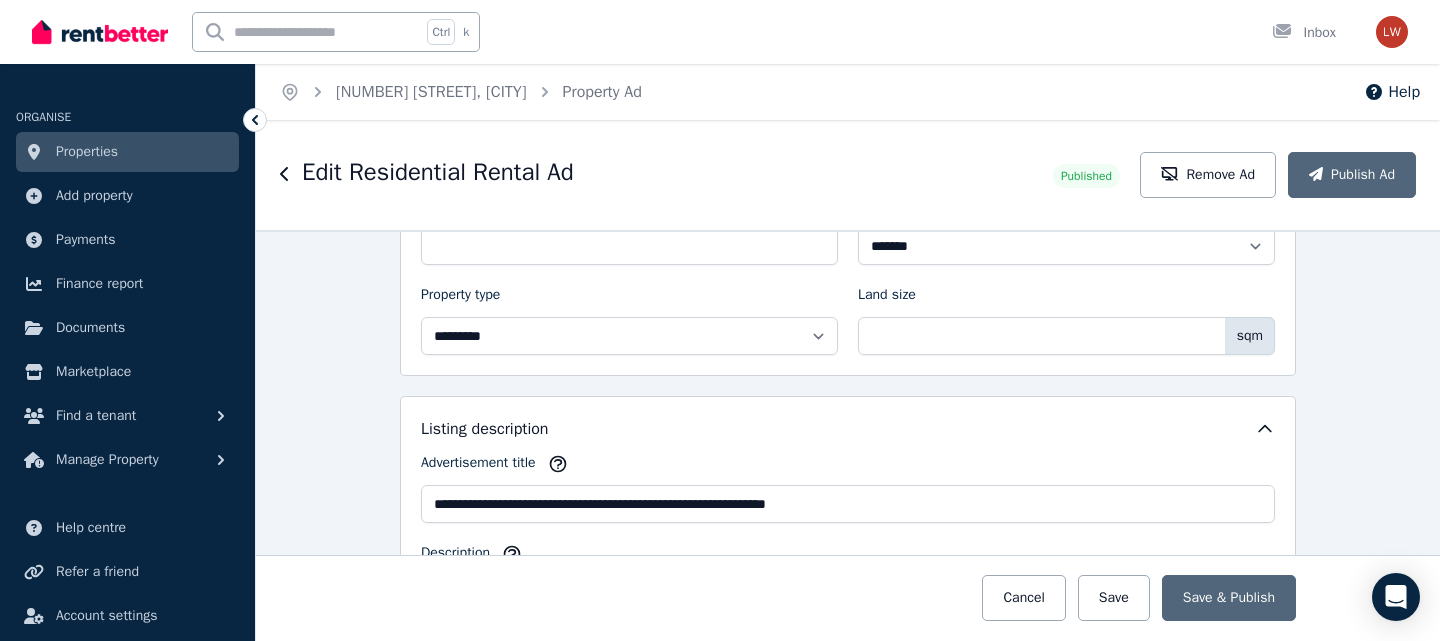 scroll, scrollTop: 1400, scrollLeft: 0, axis: vertical 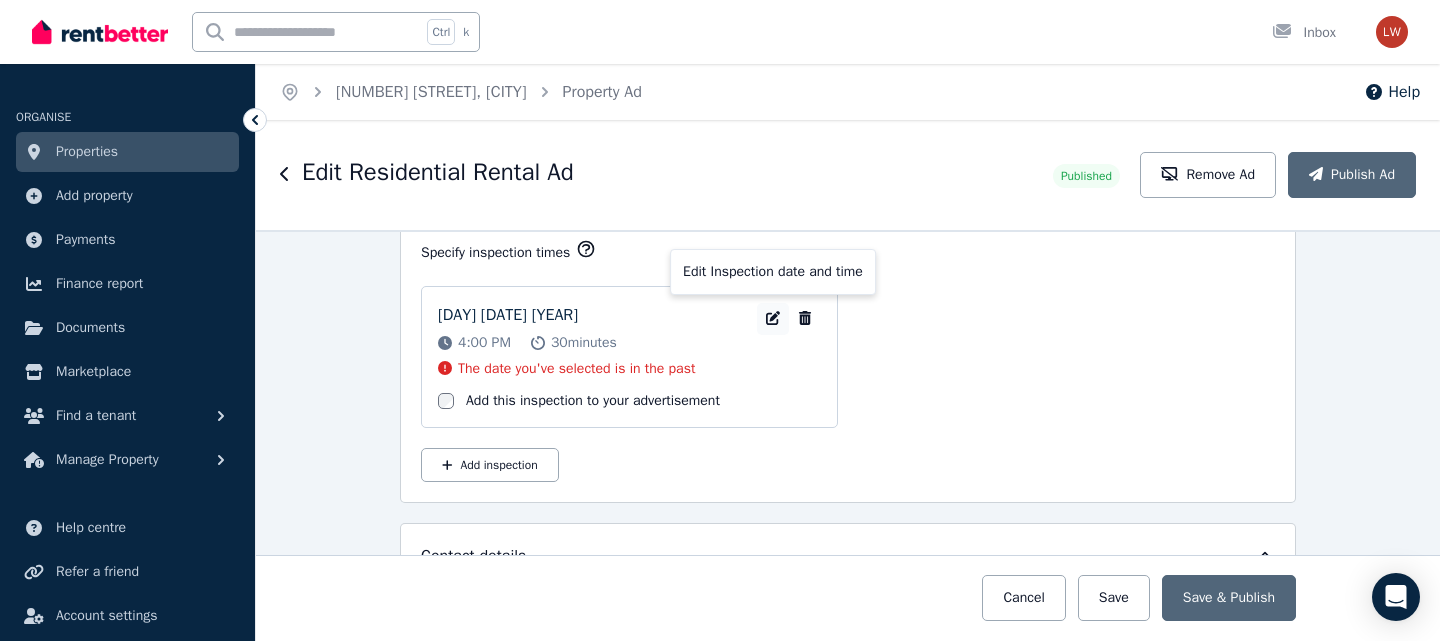 click 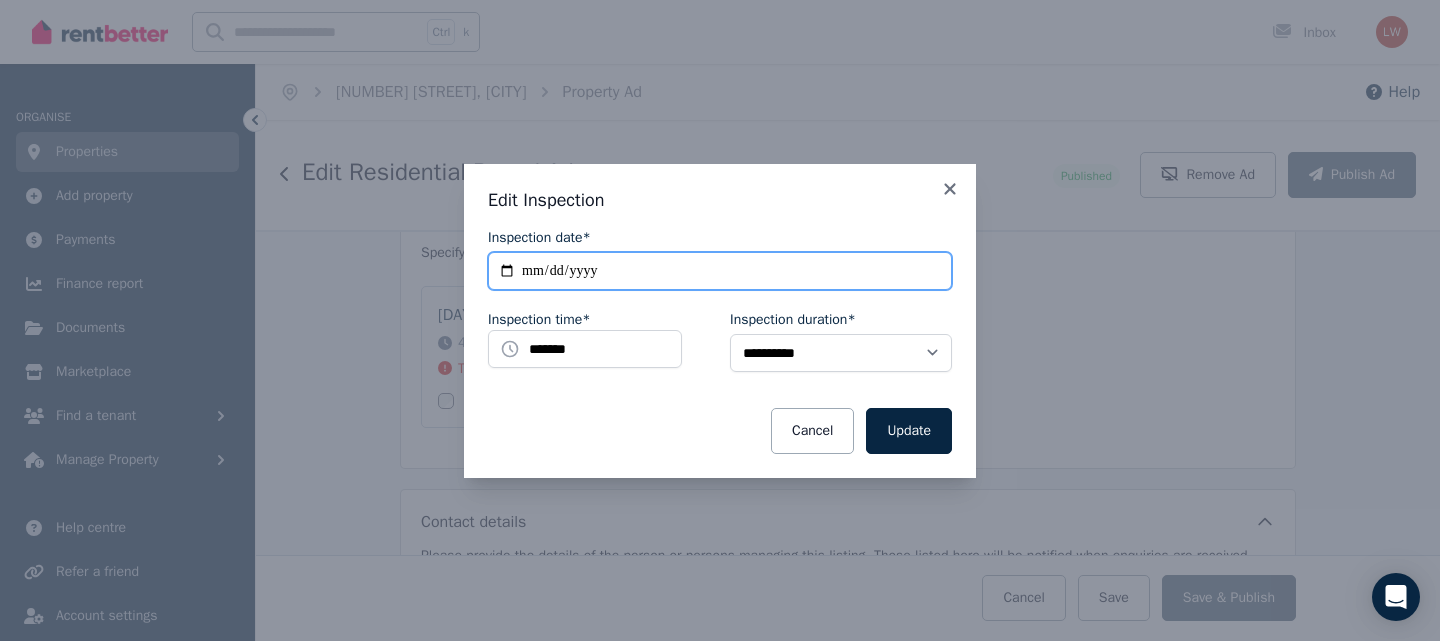 click on "**********" at bounding box center [720, 271] 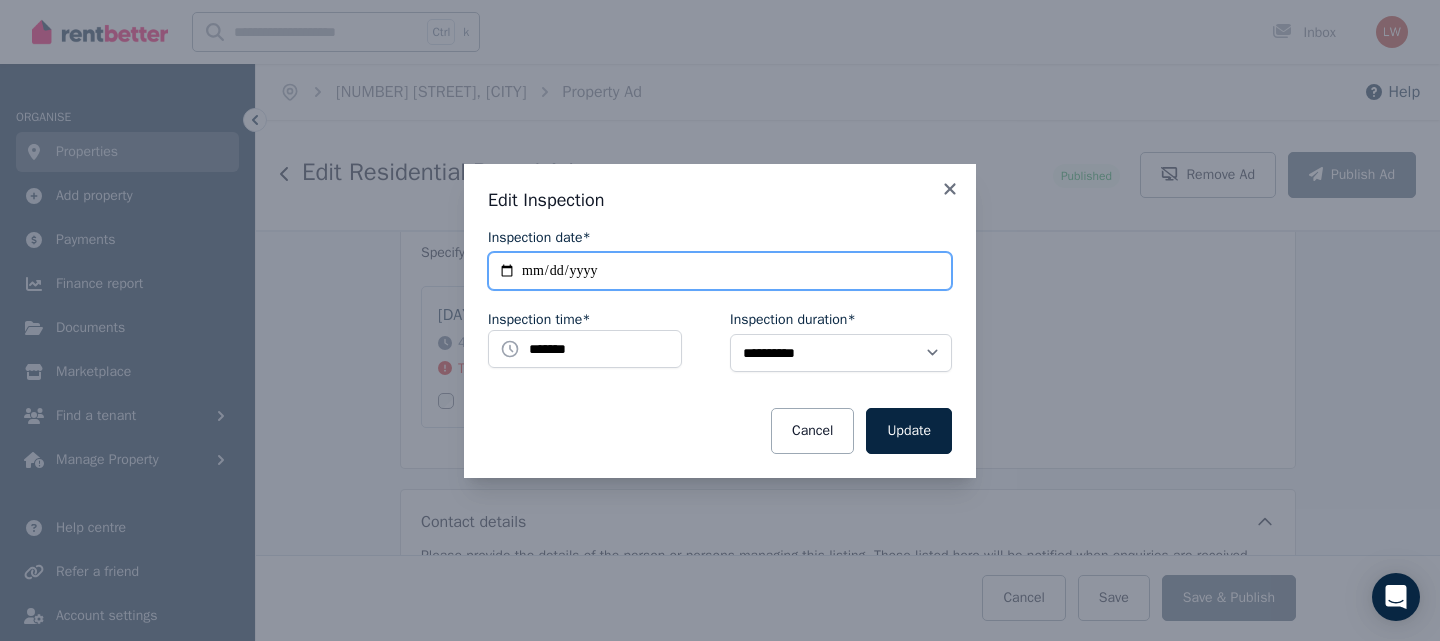 type on "**********" 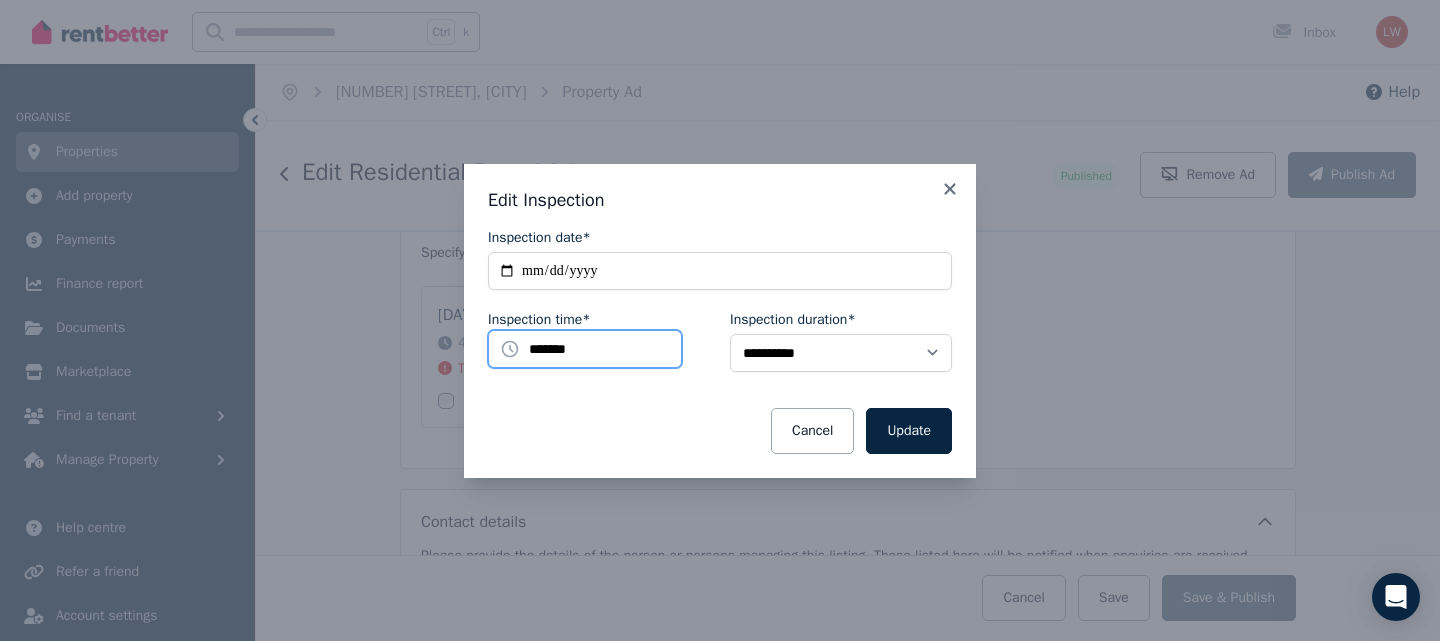 click on "*******" at bounding box center (585, 349) 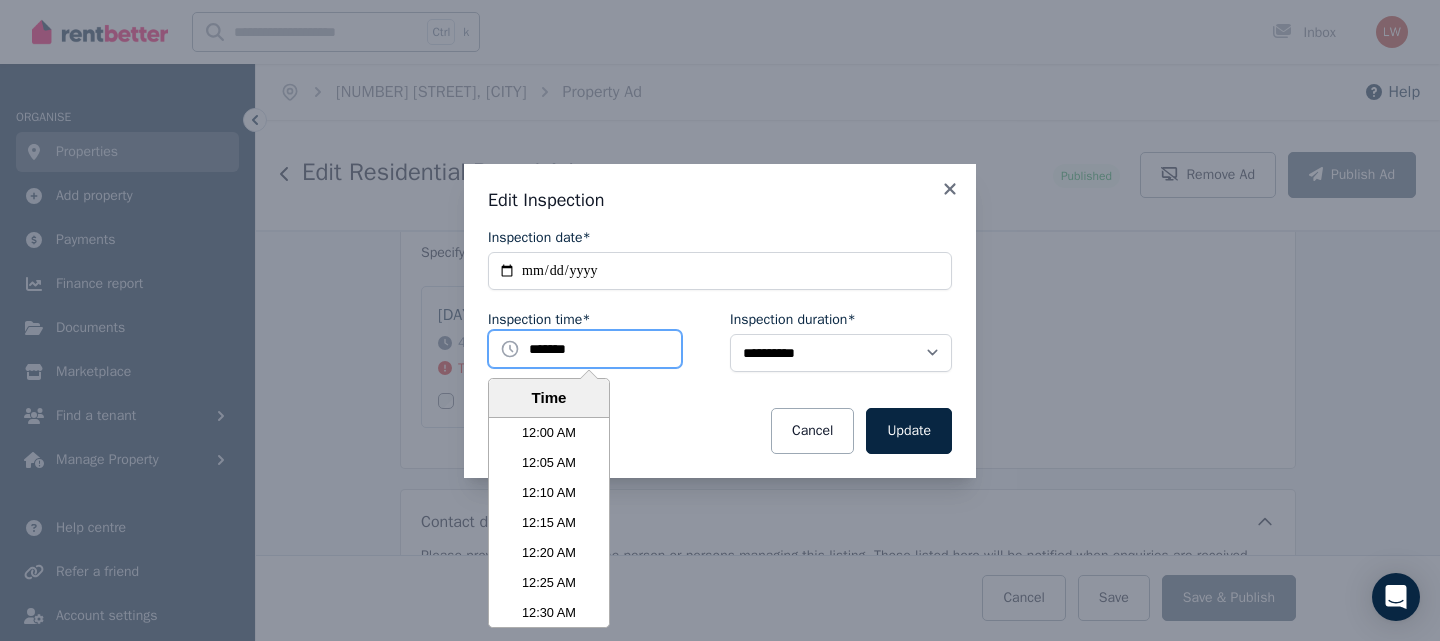 scroll, scrollTop: 5670, scrollLeft: 0, axis: vertical 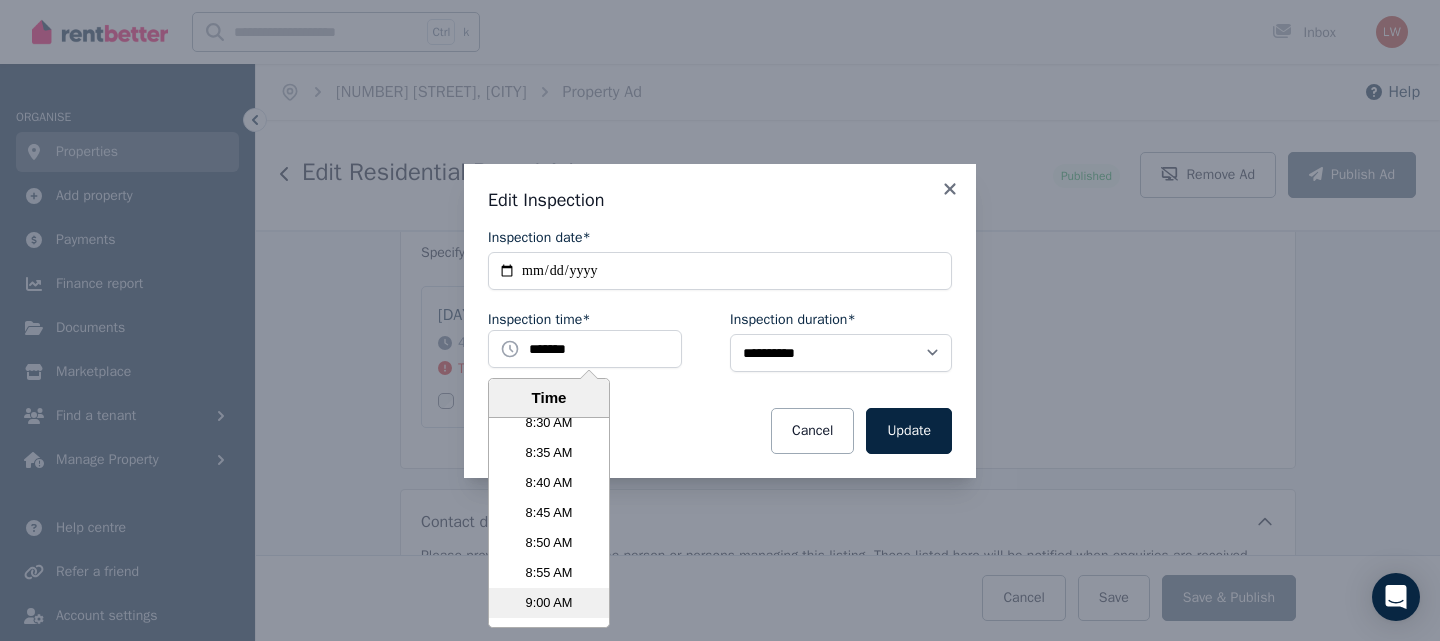 click on "9:00 AM" at bounding box center (549, 603) 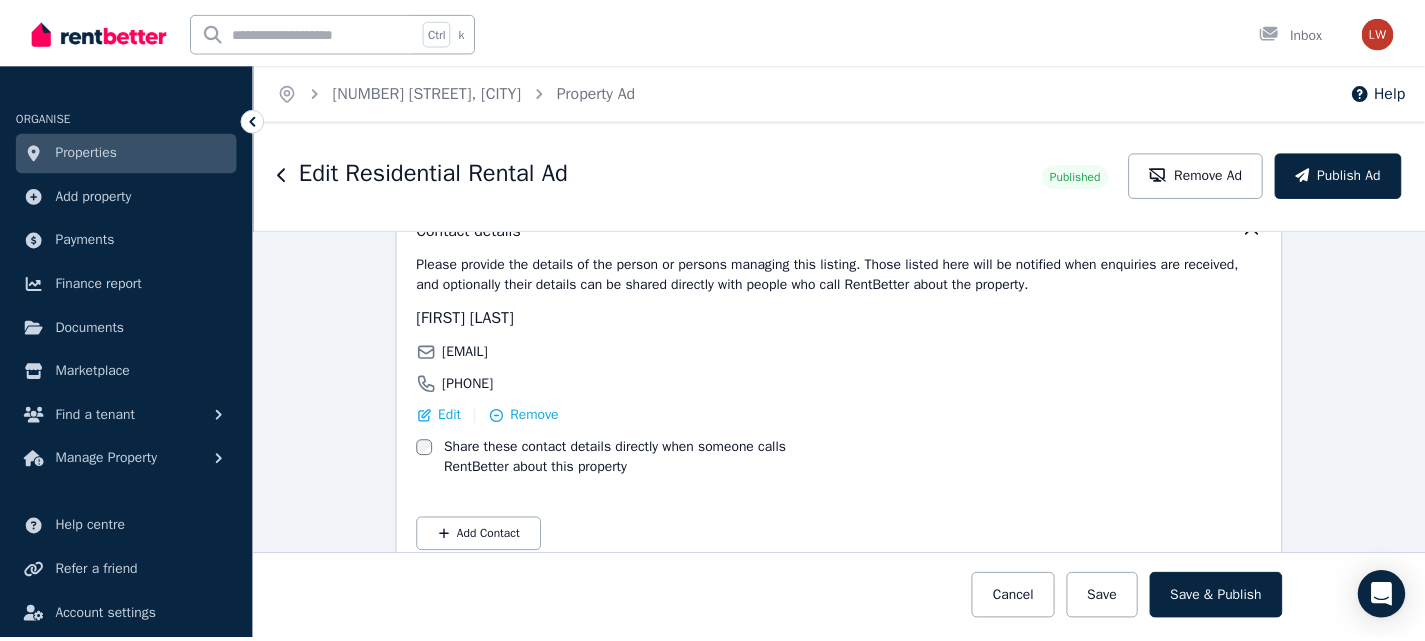 scroll, scrollTop: 3700, scrollLeft: 0, axis: vertical 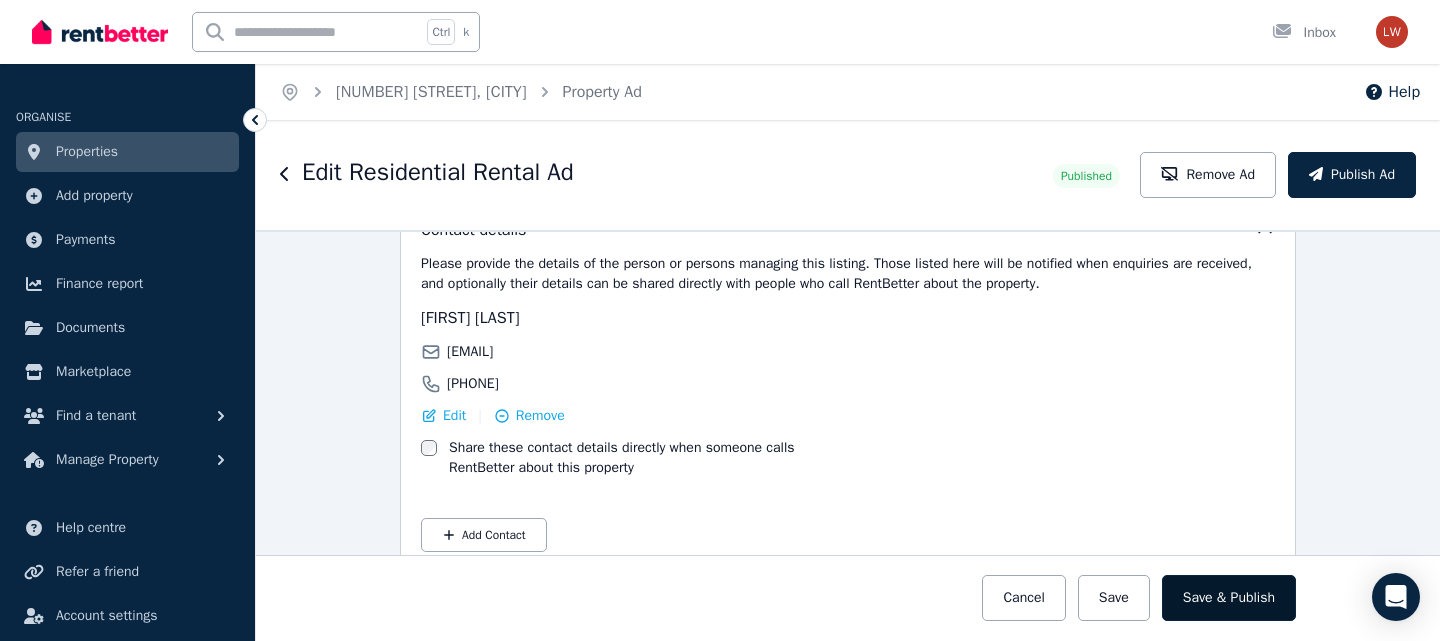 click on "Save & Publish" at bounding box center [1229, 598] 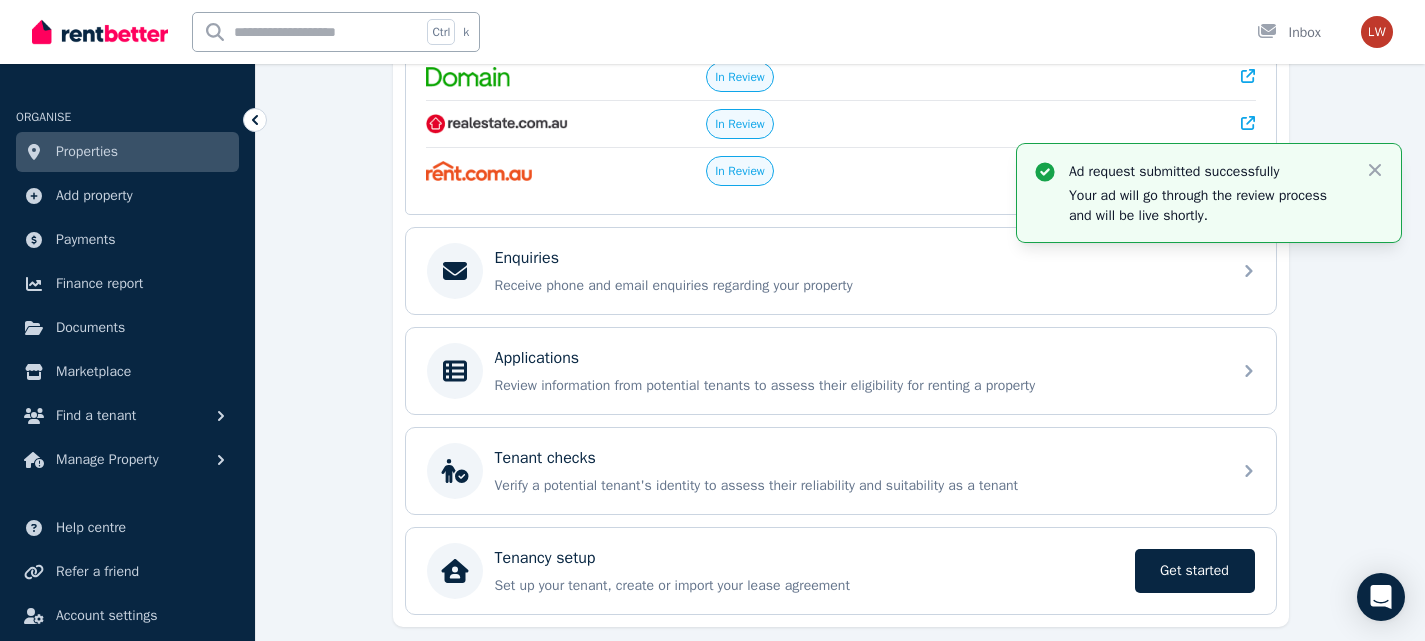 scroll, scrollTop: 551, scrollLeft: 0, axis: vertical 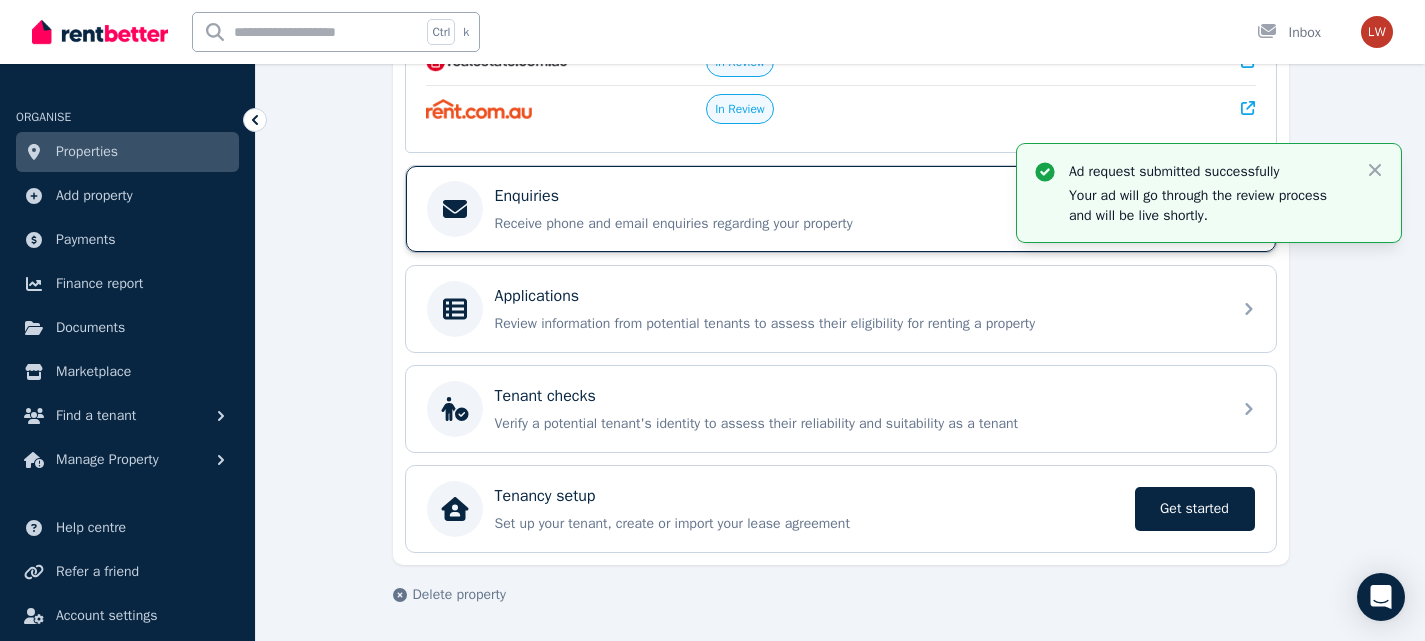 click on "Receive phone and email enquiries regarding your property" at bounding box center [857, 224] 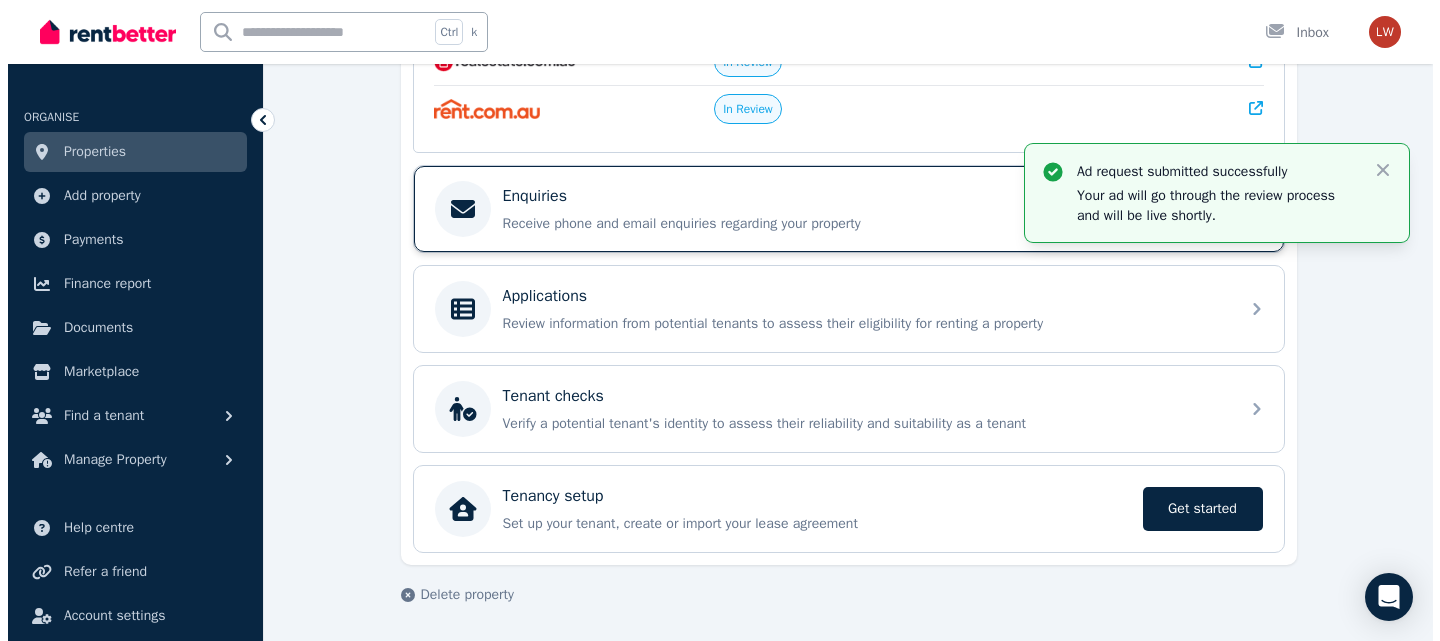 scroll, scrollTop: 0, scrollLeft: 0, axis: both 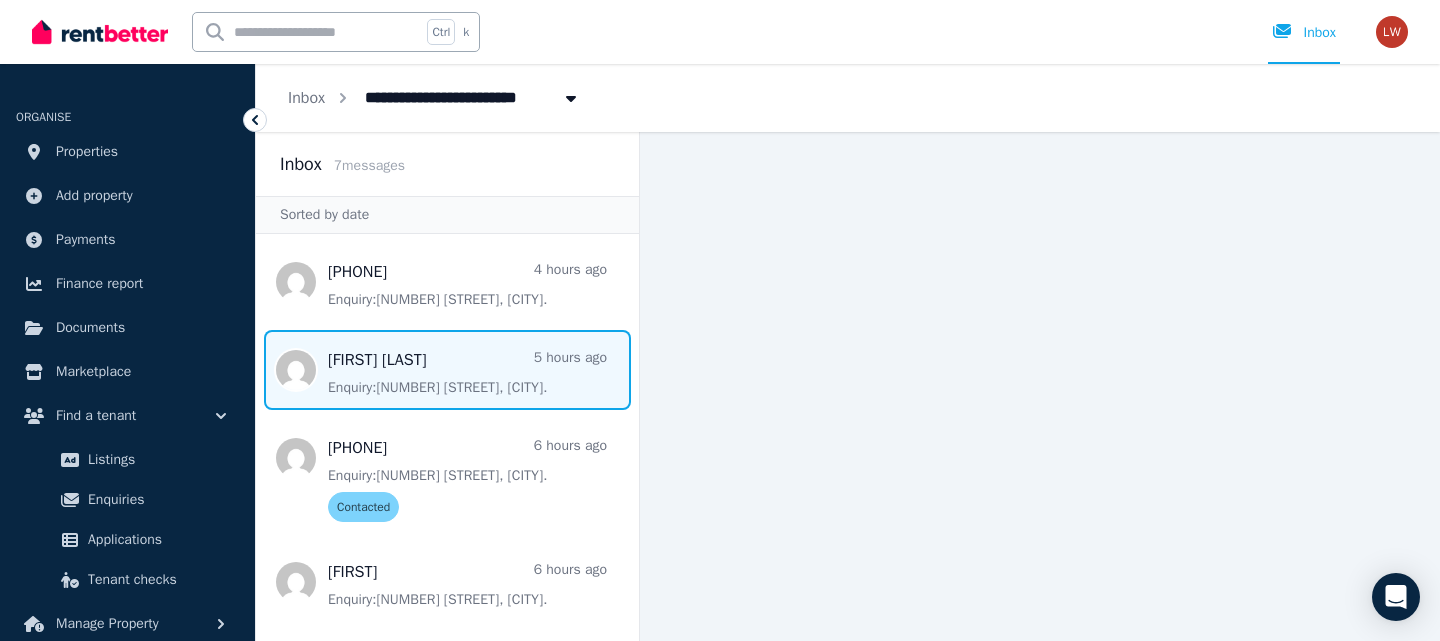 click at bounding box center [447, 370] 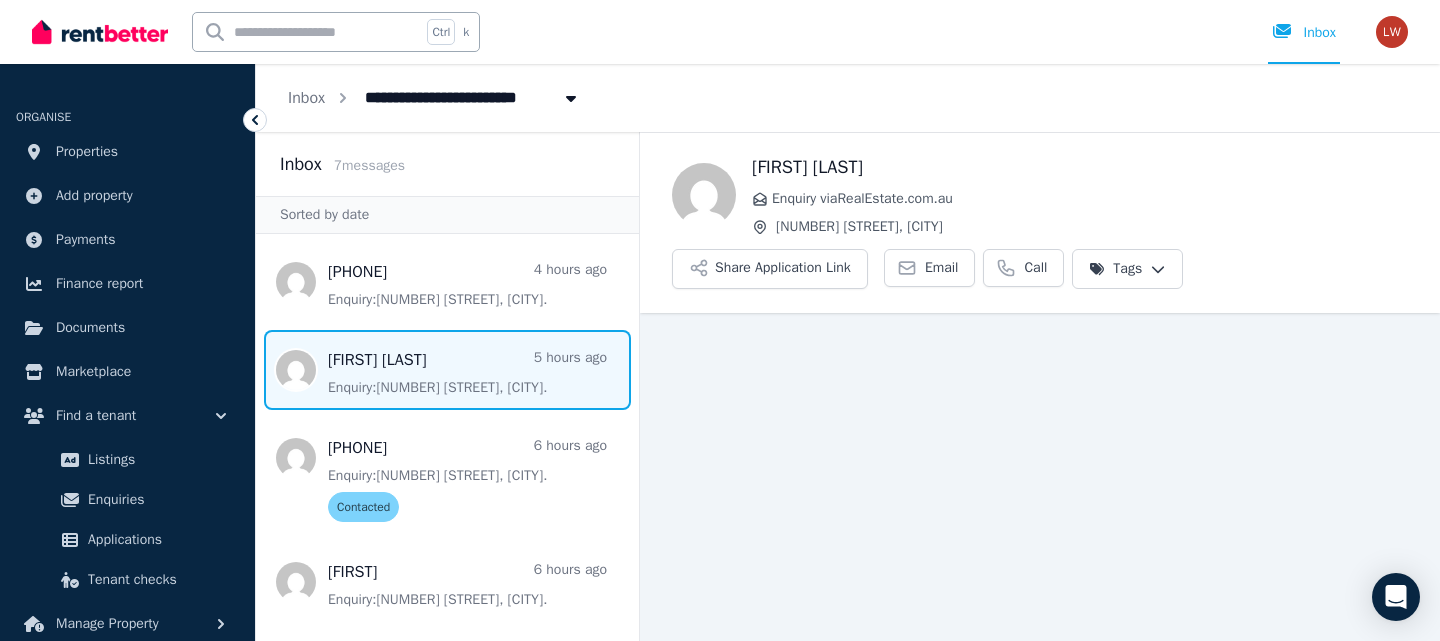 click at bounding box center (447, 370) 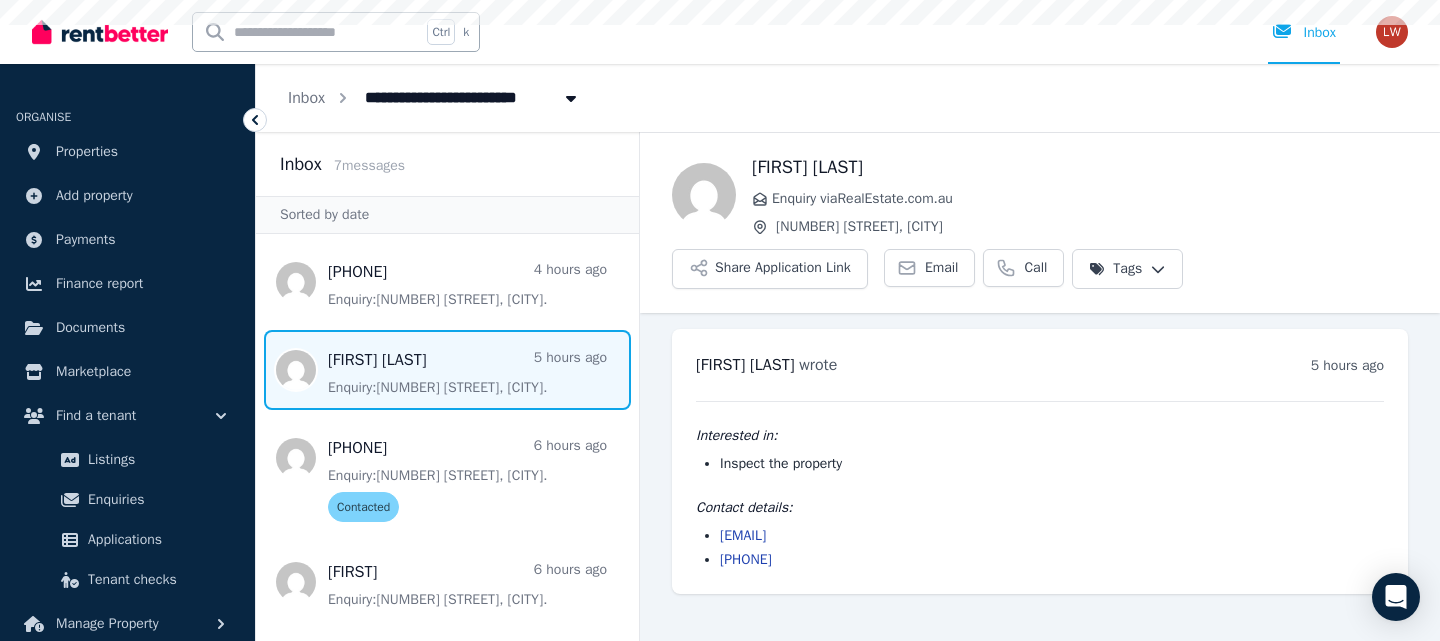 click at bounding box center (447, 370) 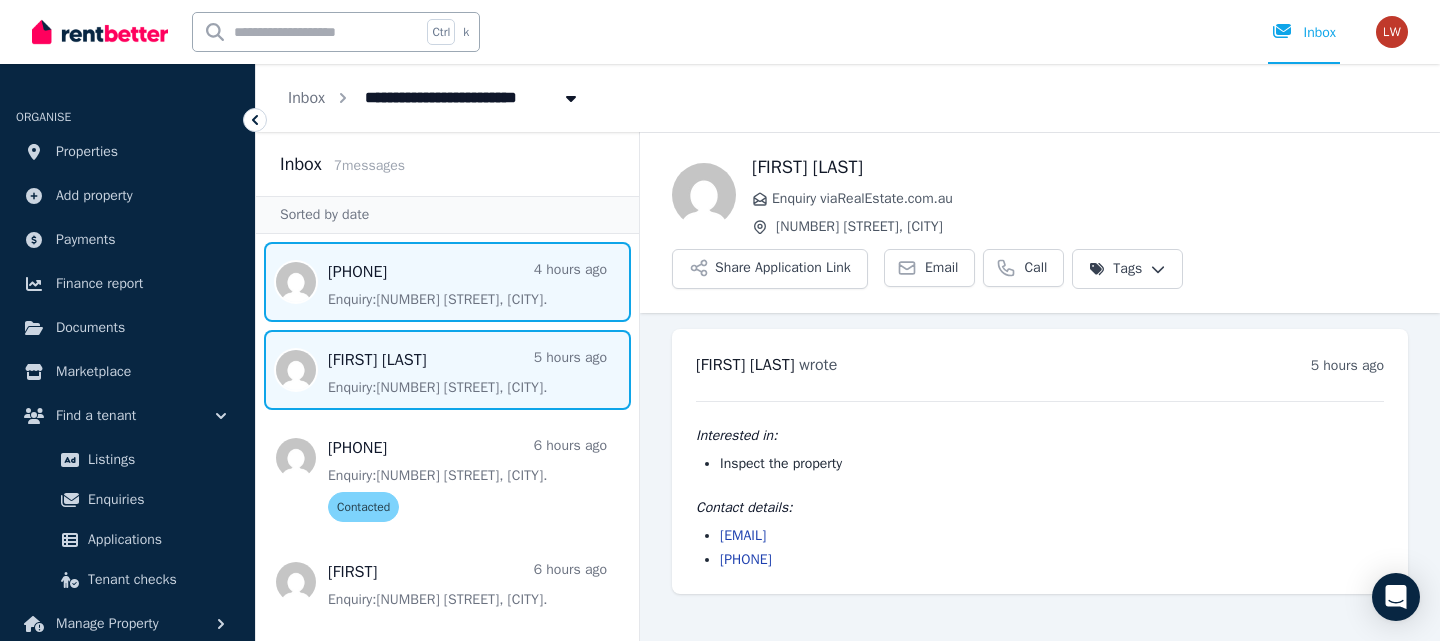 click at bounding box center (447, 282) 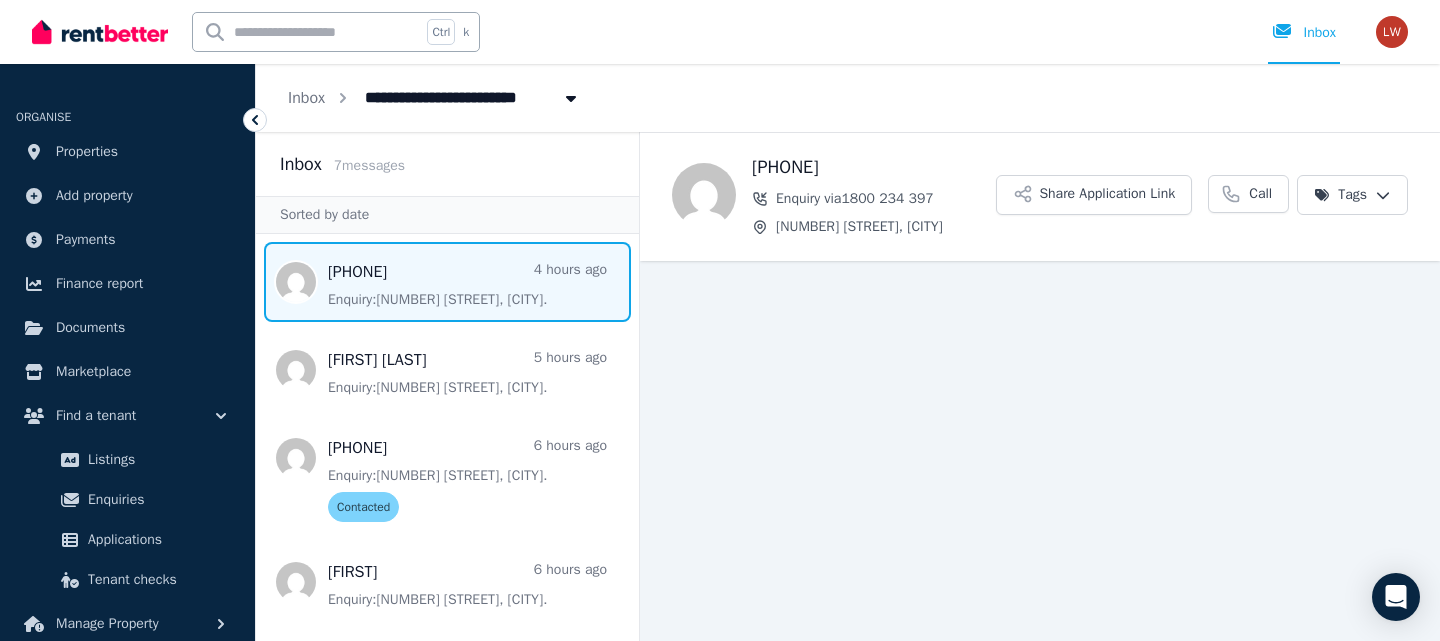 click at bounding box center (447, 282) 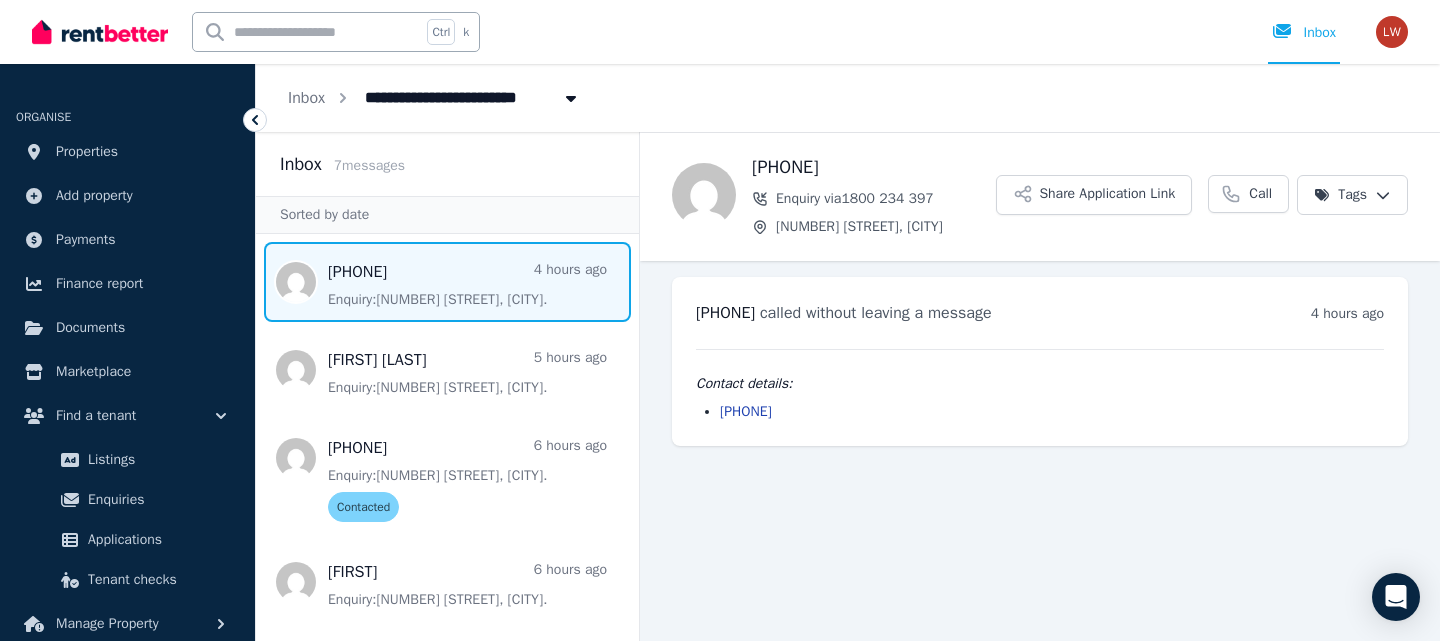 click on "**********" at bounding box center (720, 320) 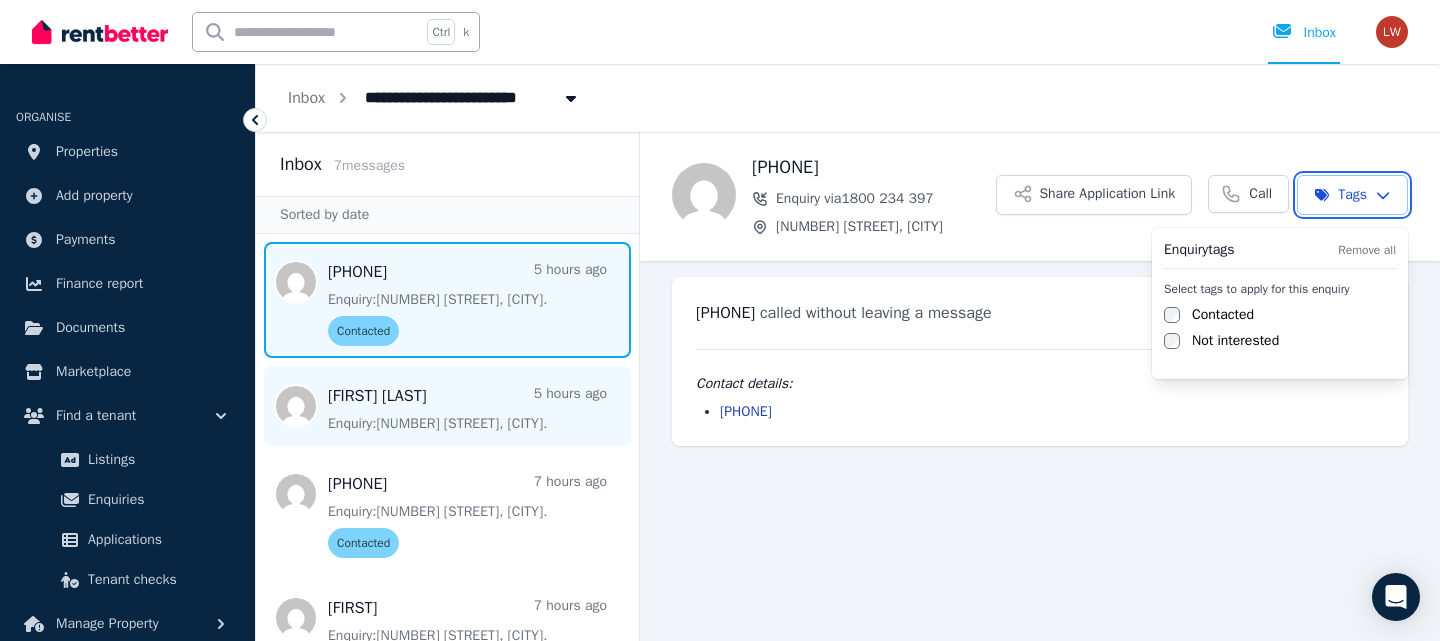 click on "**********" at bounding box center [720, 320] 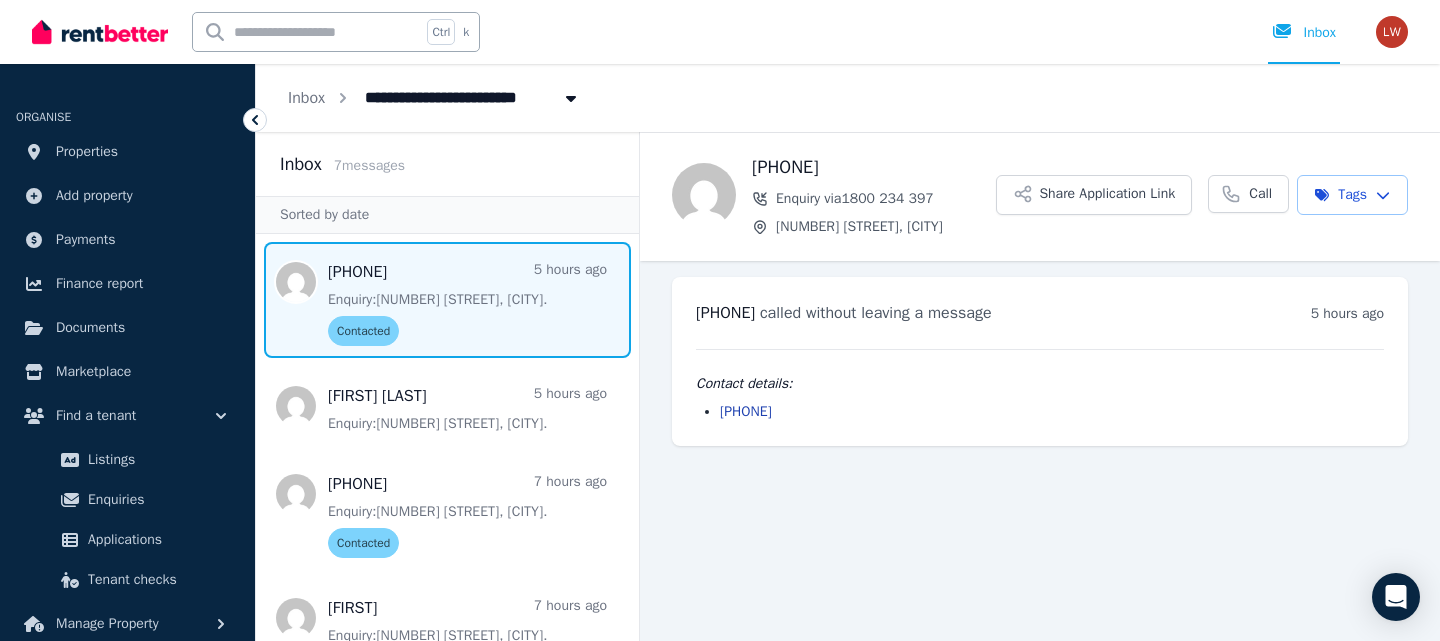 click on "**********" at bounding box center [720, 320] 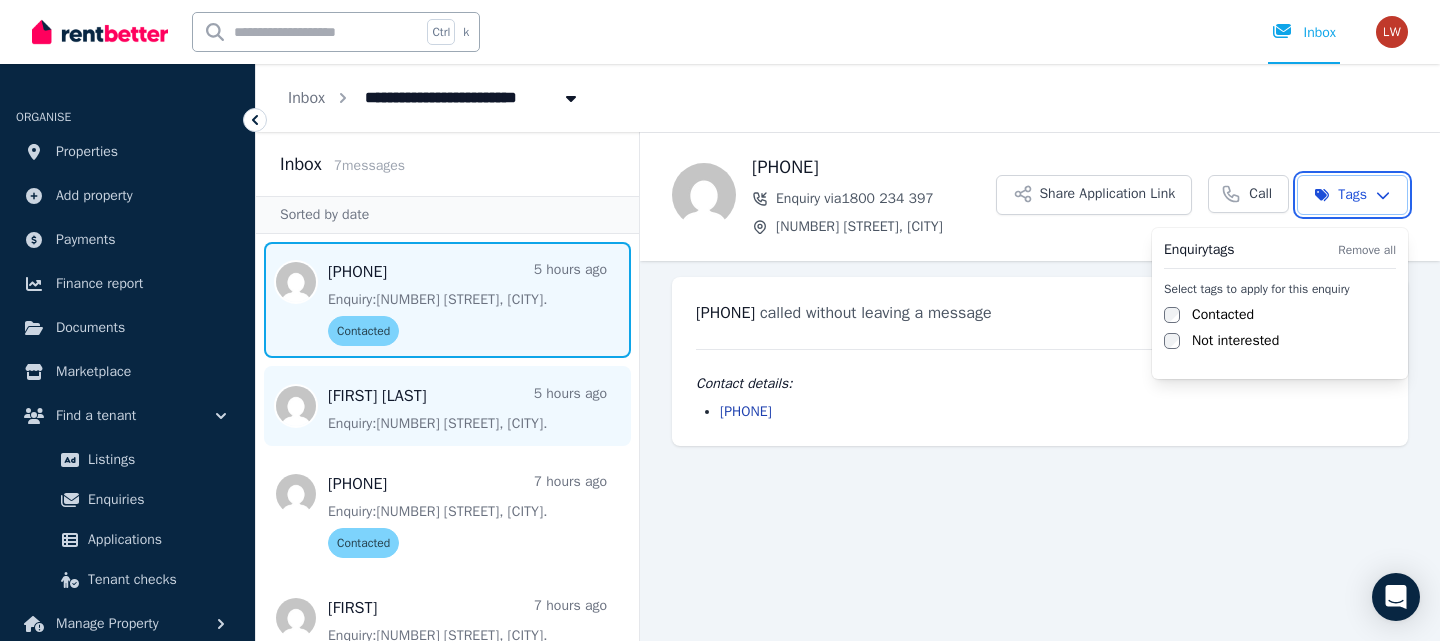 drag, startPoint x: 413, startPoint y: 414, endPoint x: 422, endPoint y: 409, distance: 10.29563 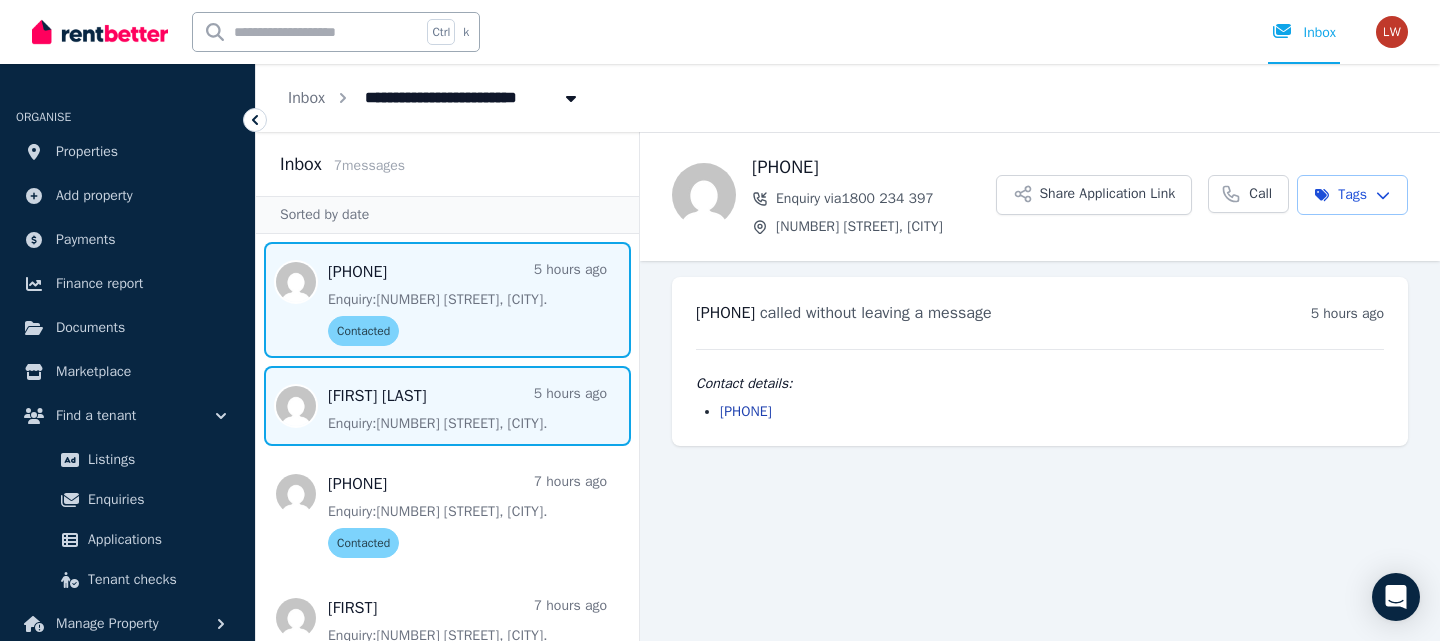 click at bounding box center [447, 406] 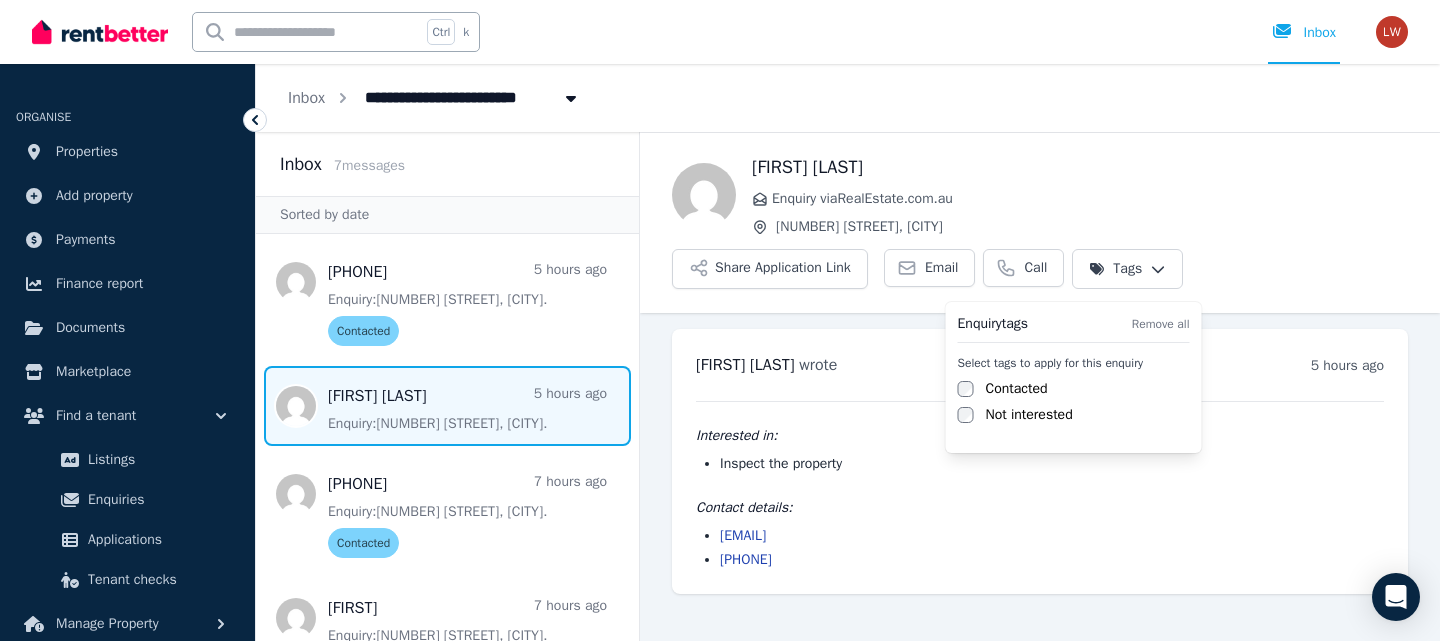 click on "**********" at bounding box center (720, 320) 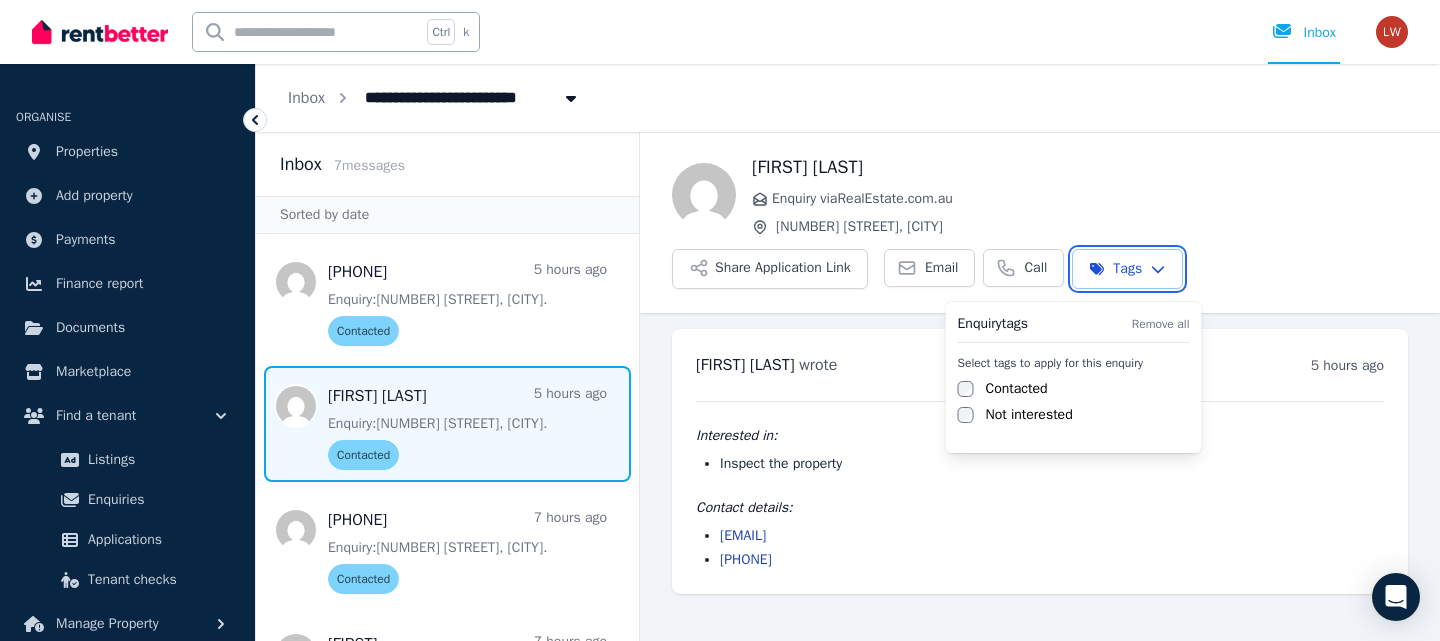 click on "**********" at bounding box center [720, 320] 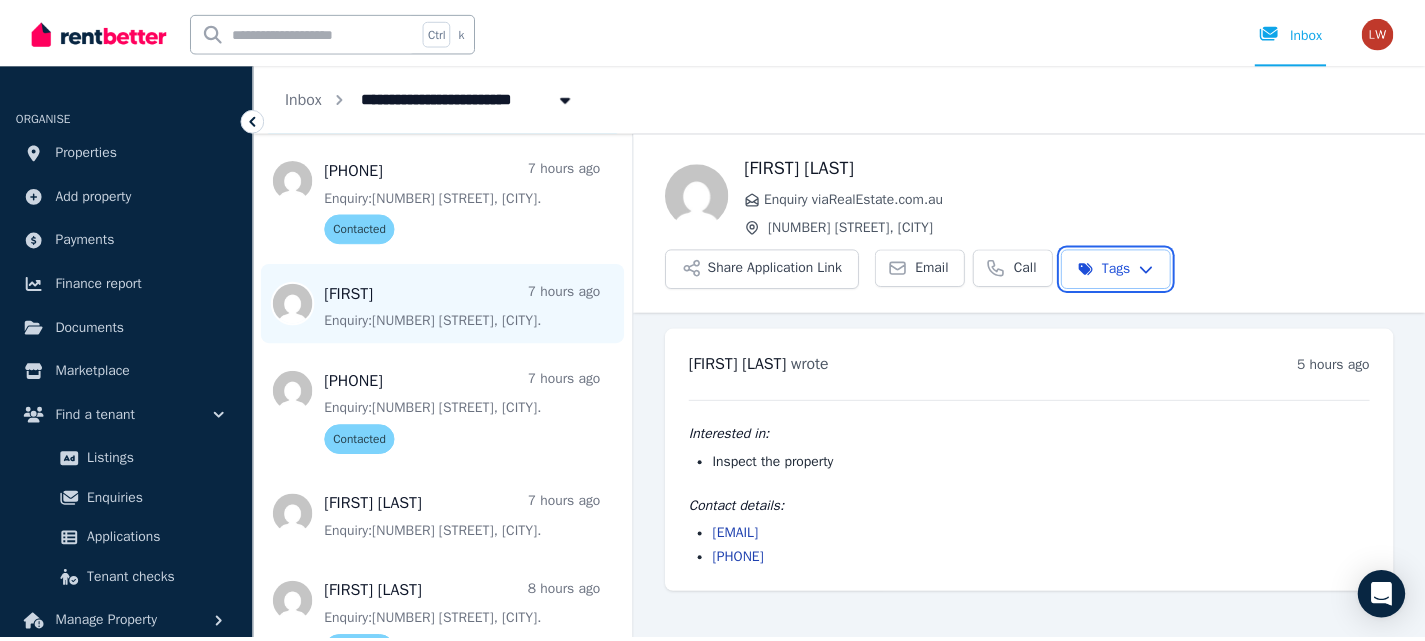 scroll, scrollTop: 421, scrollLeft: 0, axis: vertical 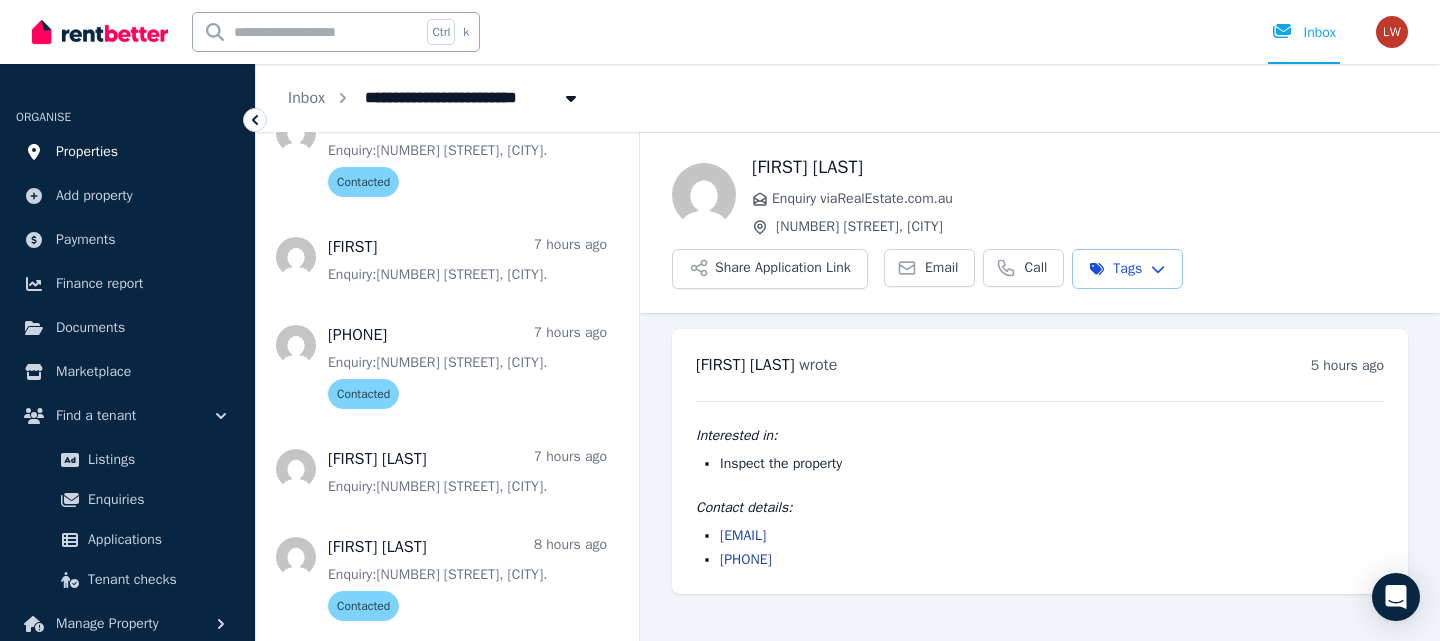 click on "Properties" at bounding box center (87, 152) 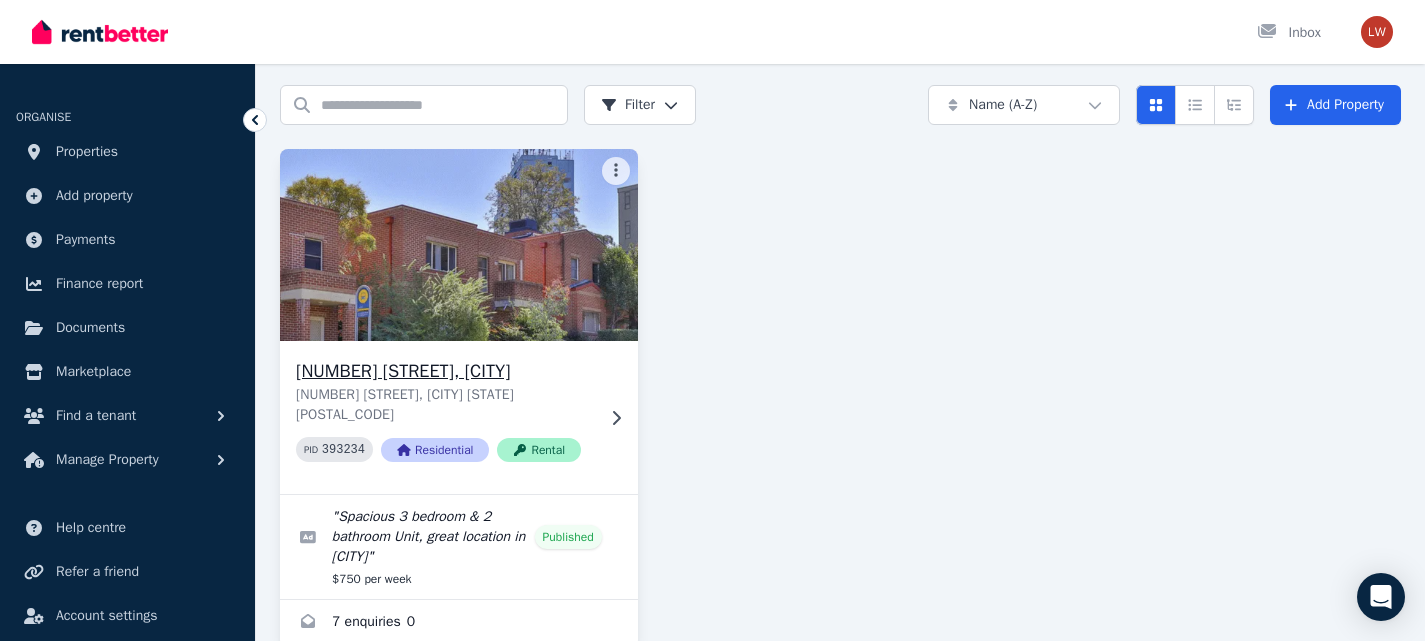 scroll, scrollTop: 90, scrollLeft: 0, axis: vertical 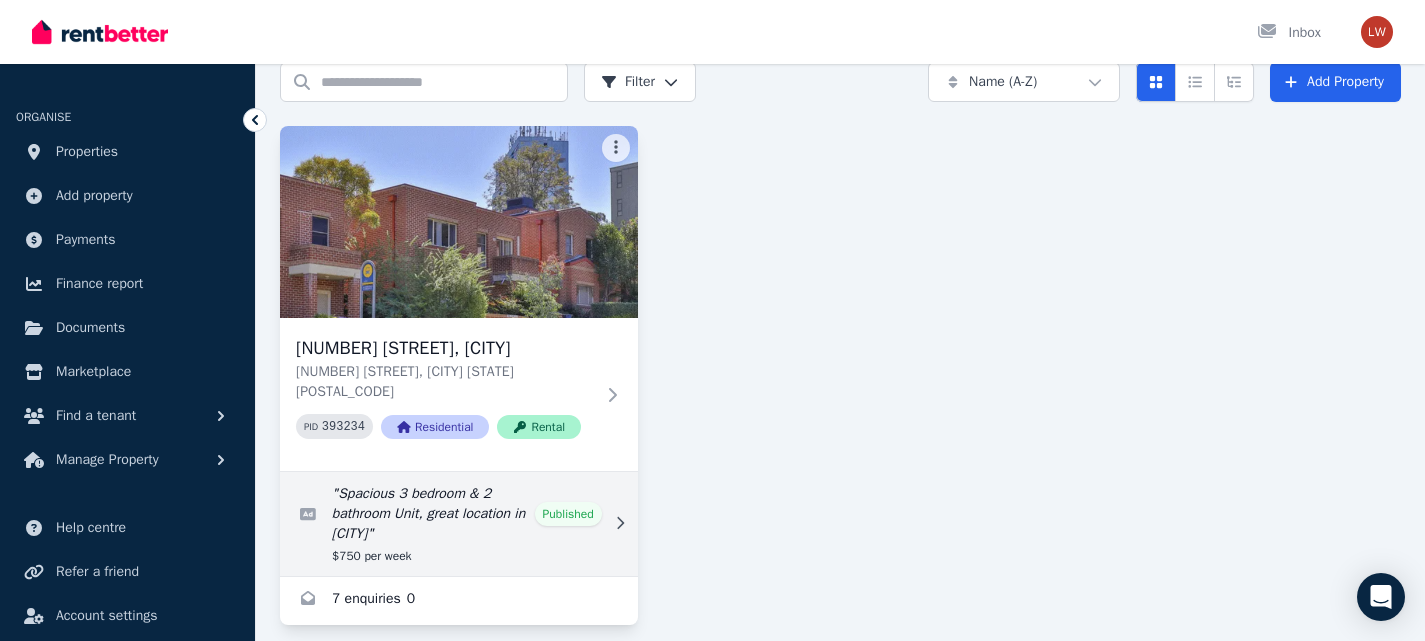 click at bounding box center [459, 524] 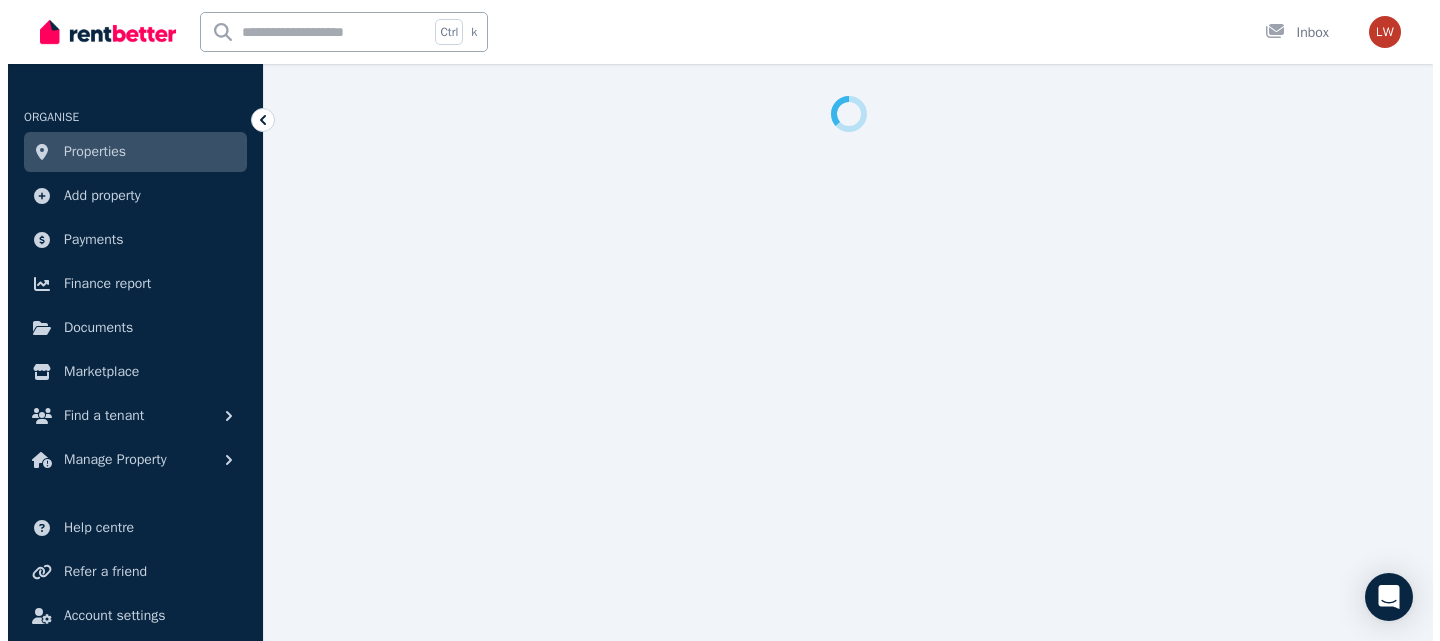 scroll, scrollTop: 0, scrollLeft: 0, axis: both 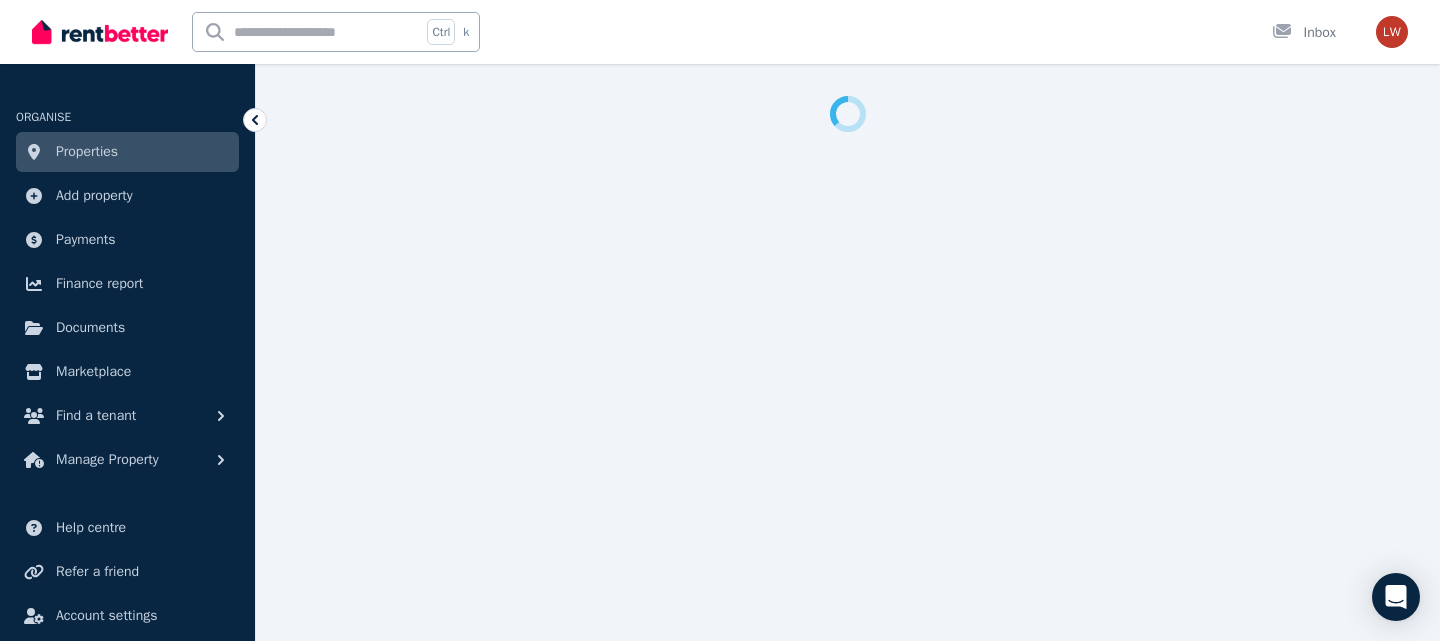 select on "***" 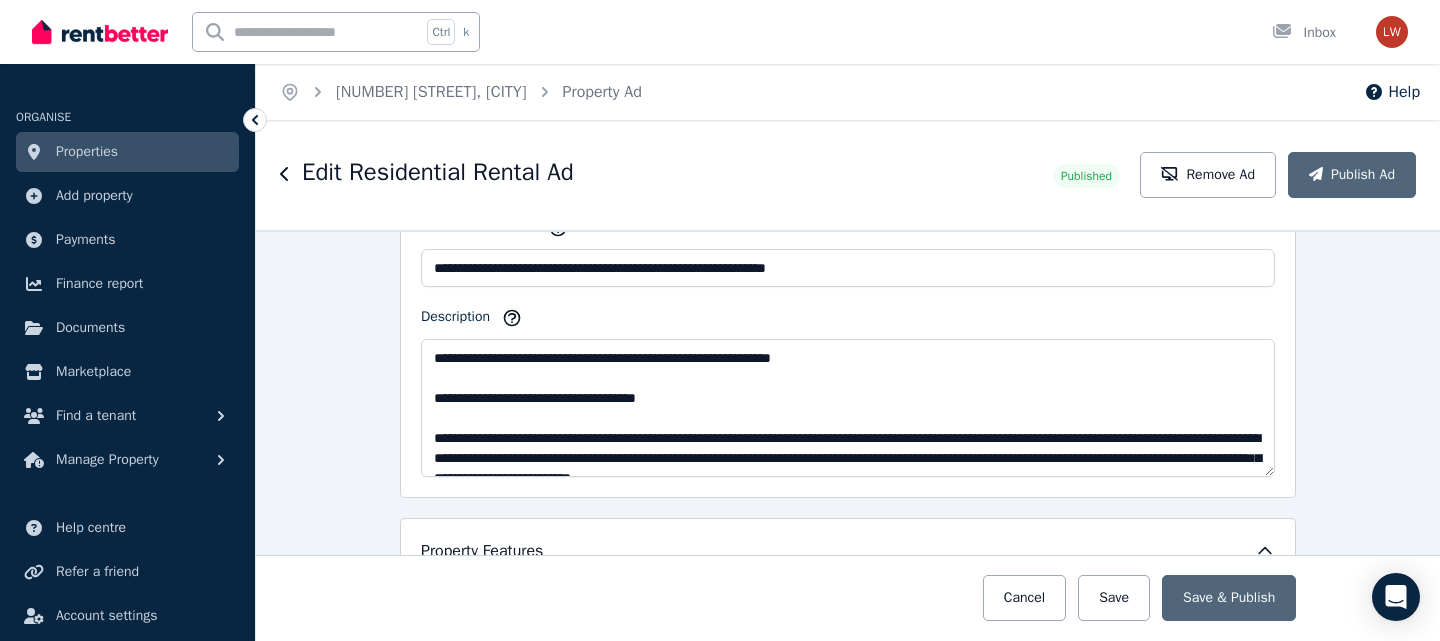 scroll, scrollTop: 1036, scrollLeft: 0, axis: vertical 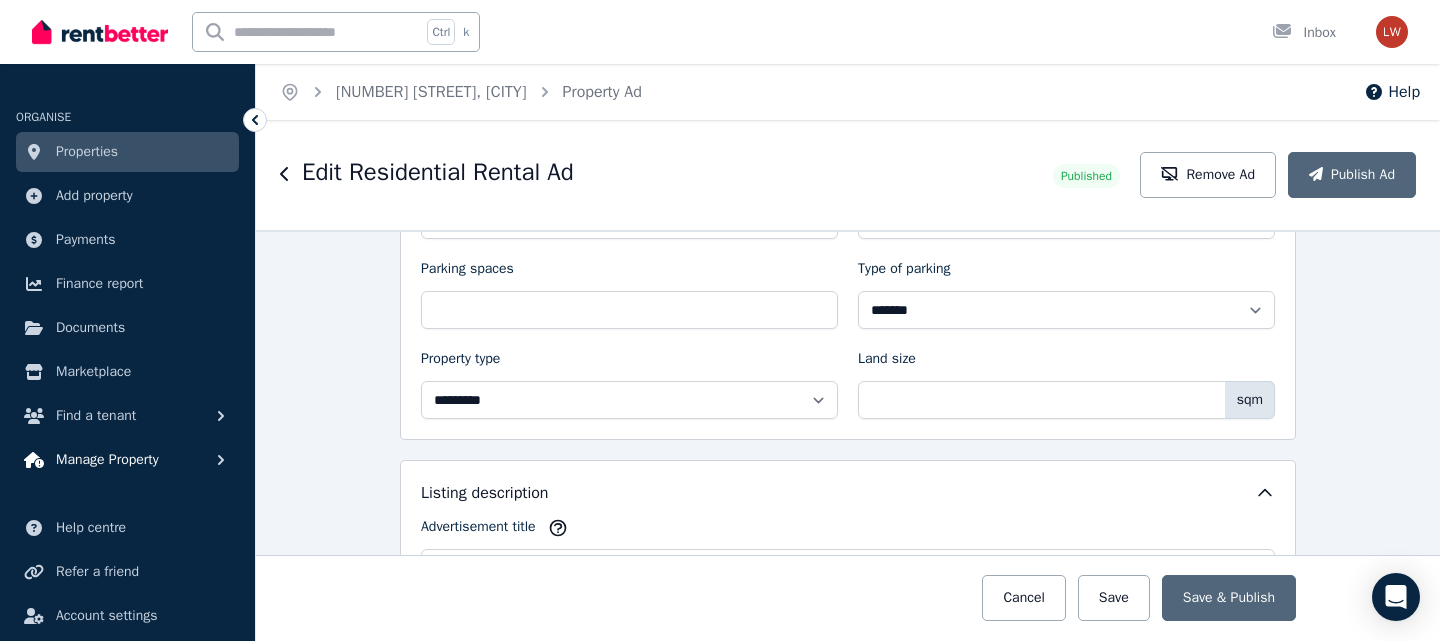 click on "Manage Property" at bounding box center (107, 460) 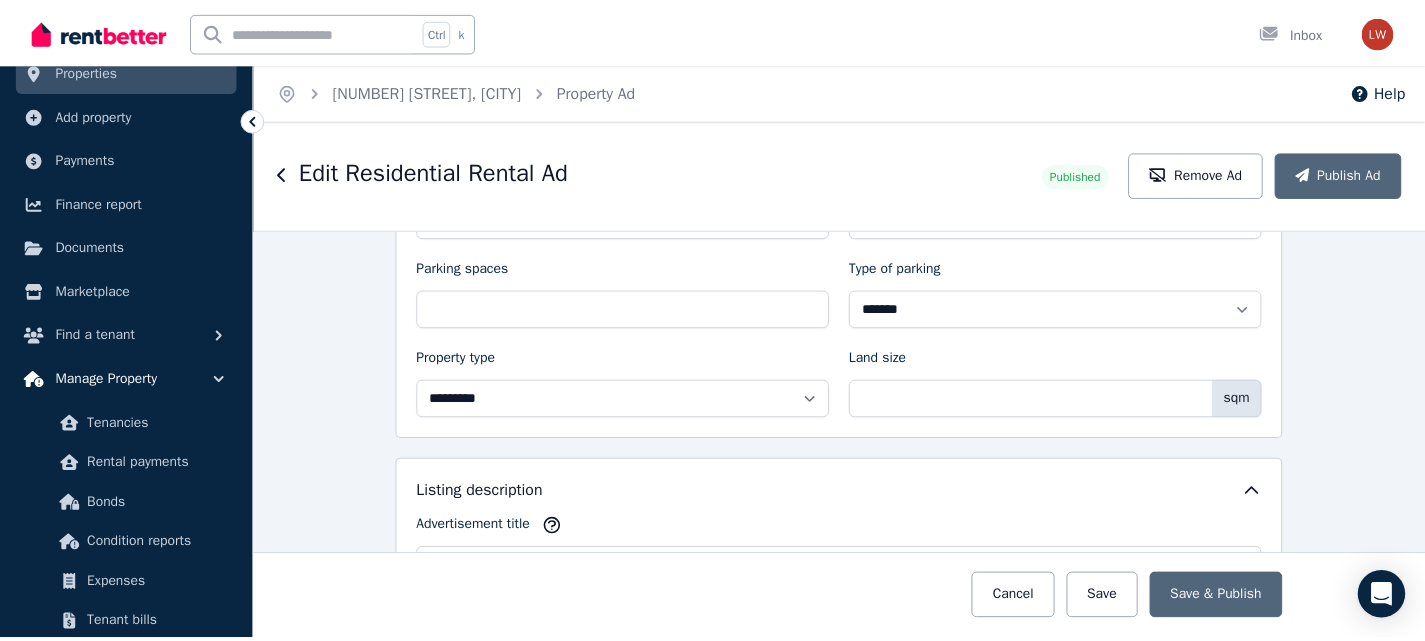 scroll, scrollTop: 100, scrollLeft: 0, axis: vertical 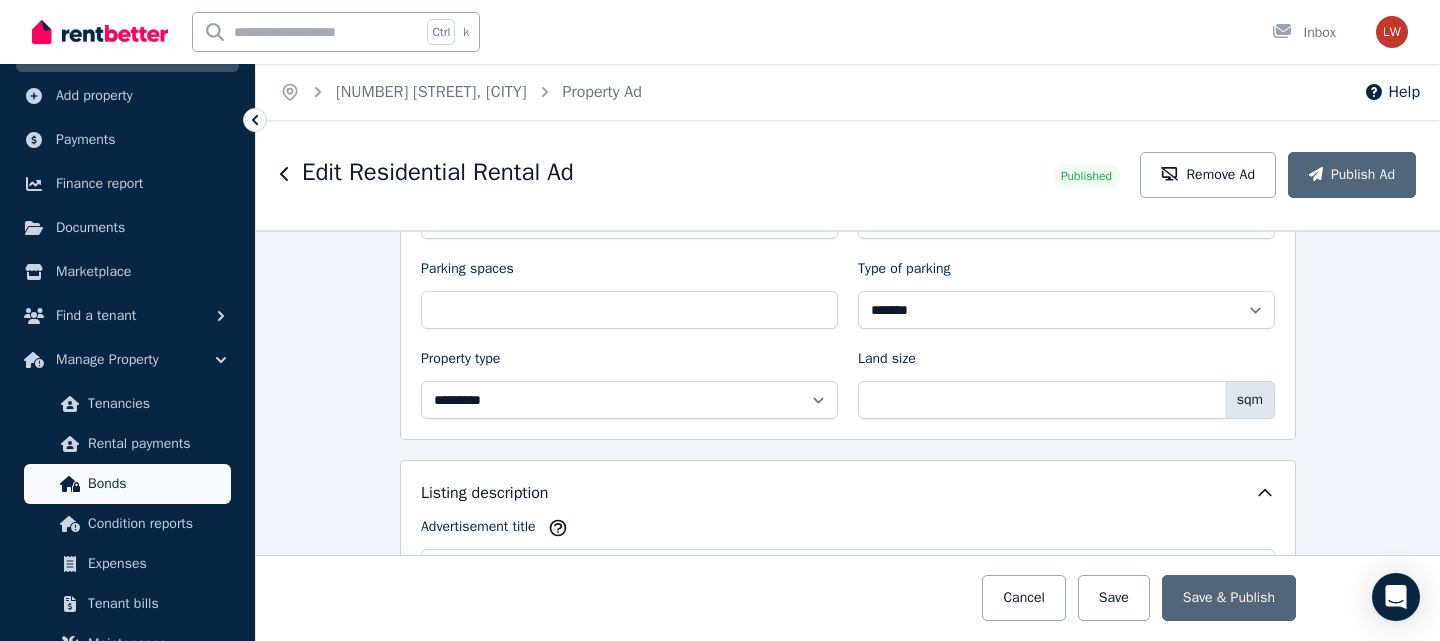 click on "Bonds" at bounding box center [155, 484] 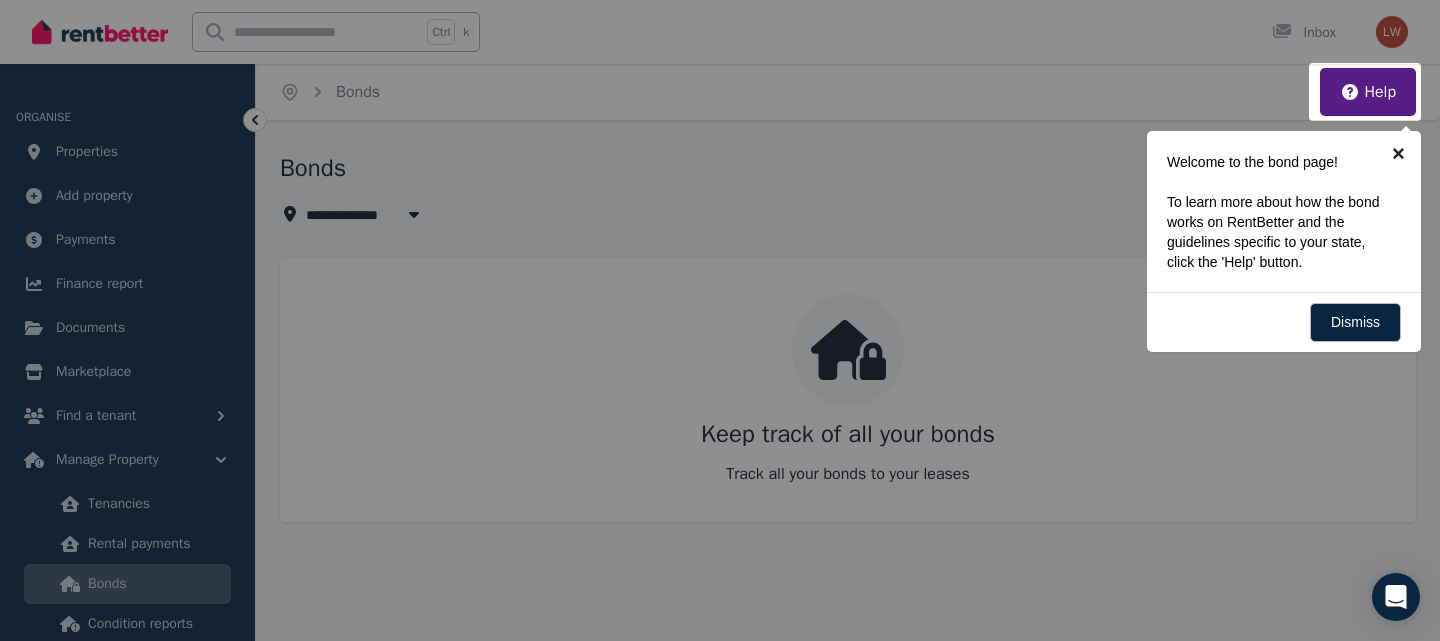 click on "×" at bounding box center (1398, 153) 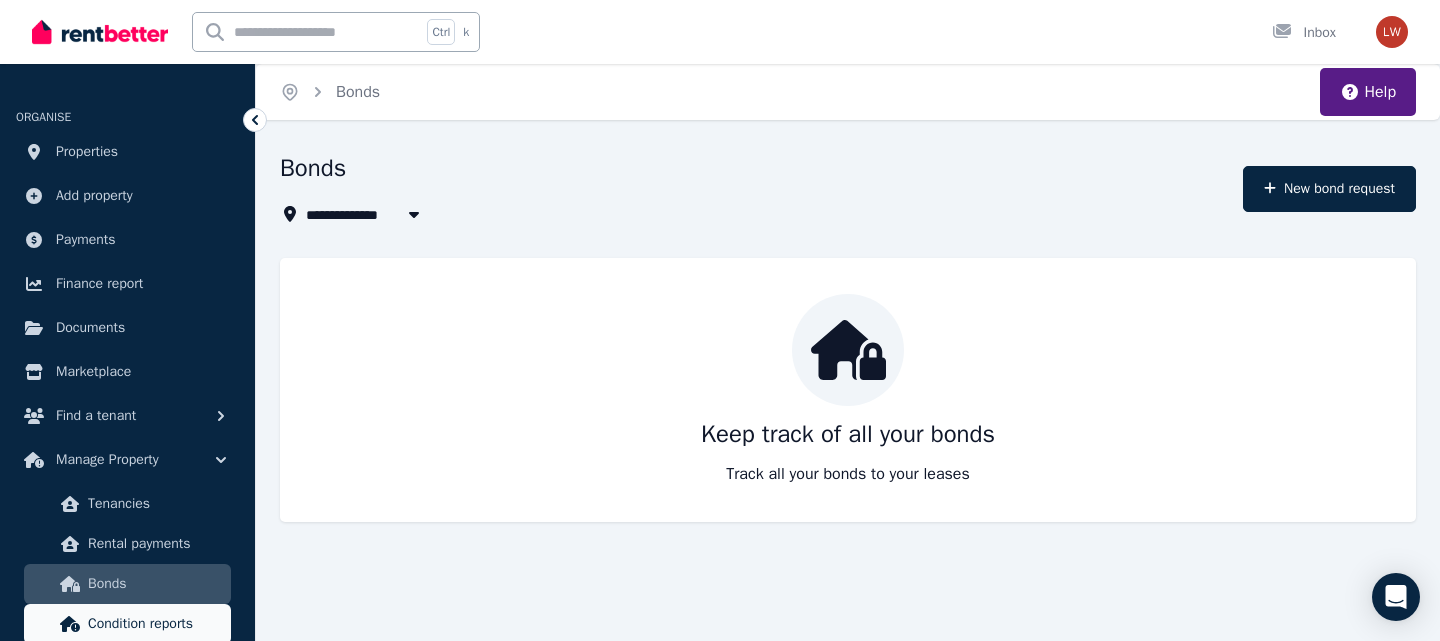 click on "Condition reports" at bounding box center [155, 624] 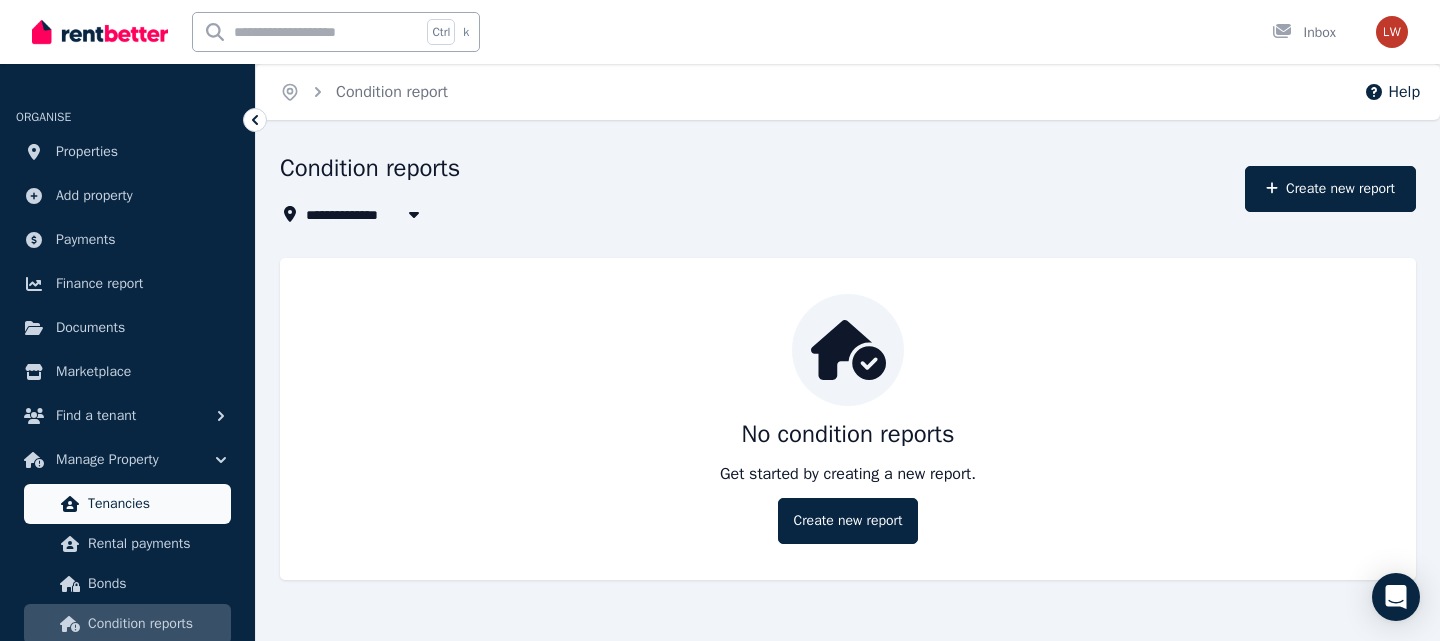 click on "Tenancies" at bounding box center (155, 504) 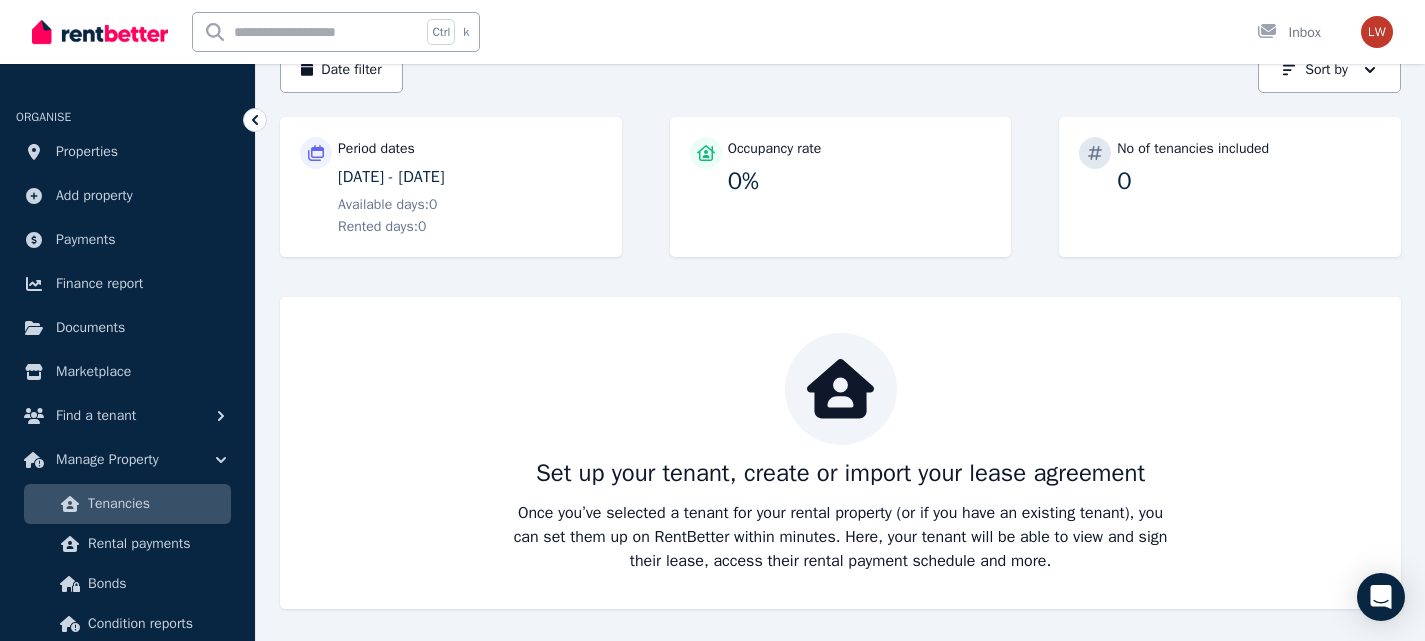 scroll, scrollTop: 215, scrollLeft: 0, axis: vertical 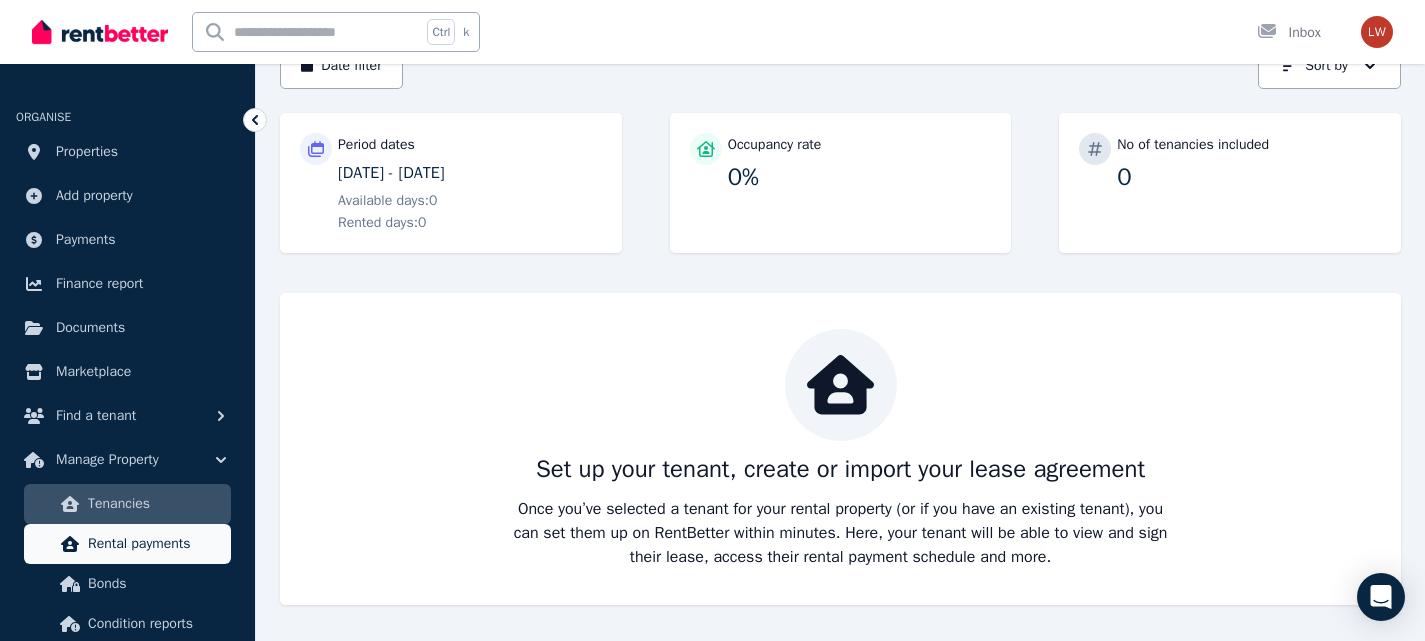 click on "Rental payments" at bounding box center [155, 544] 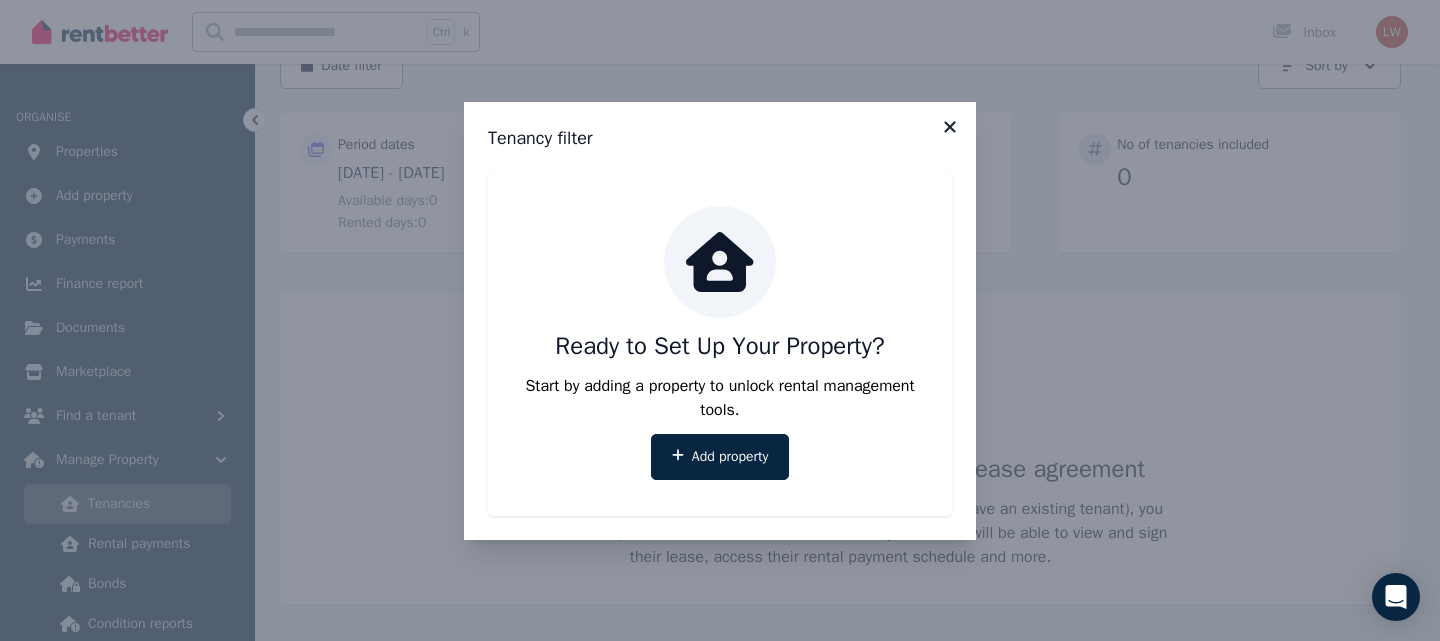 click 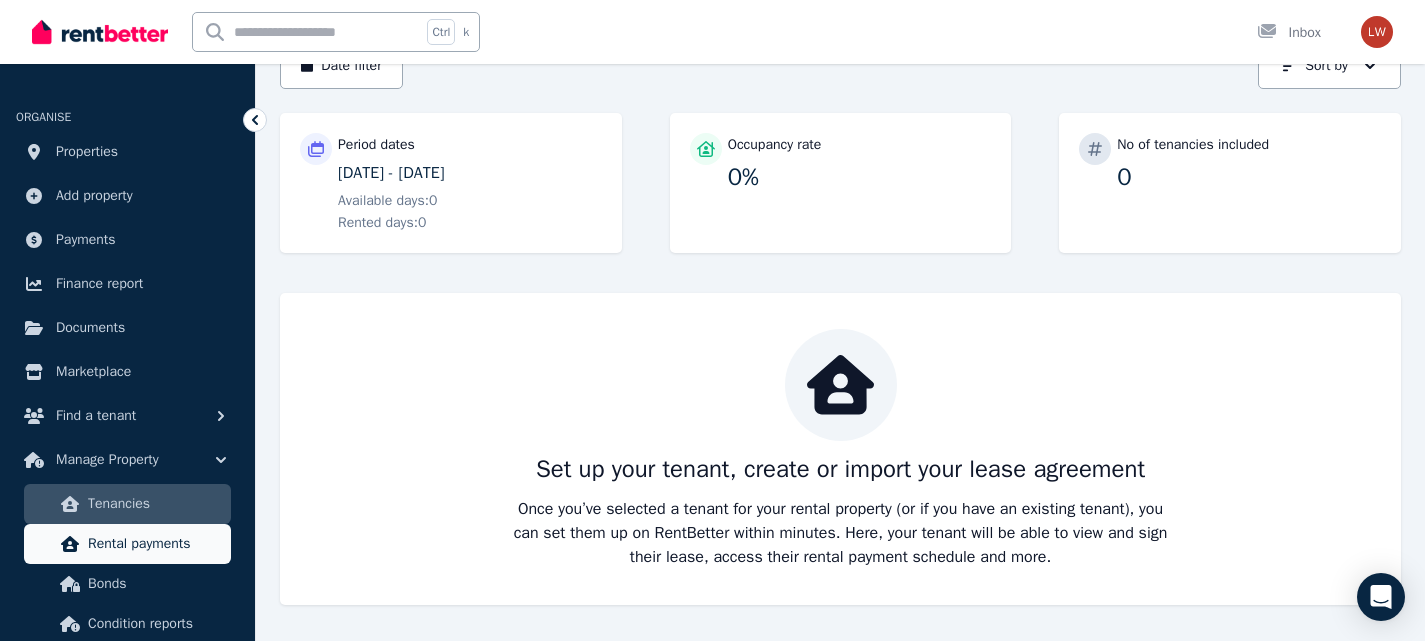 click on "Rental payments" at bounding box center (155, 544) 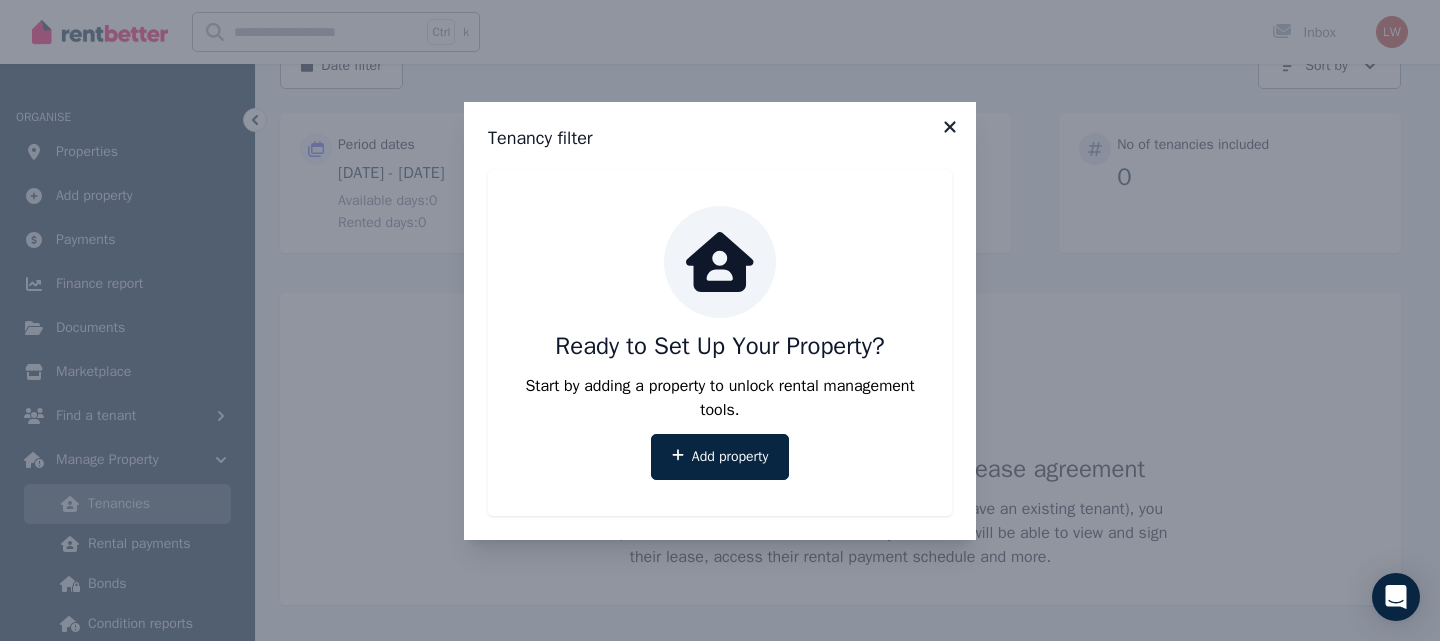 click 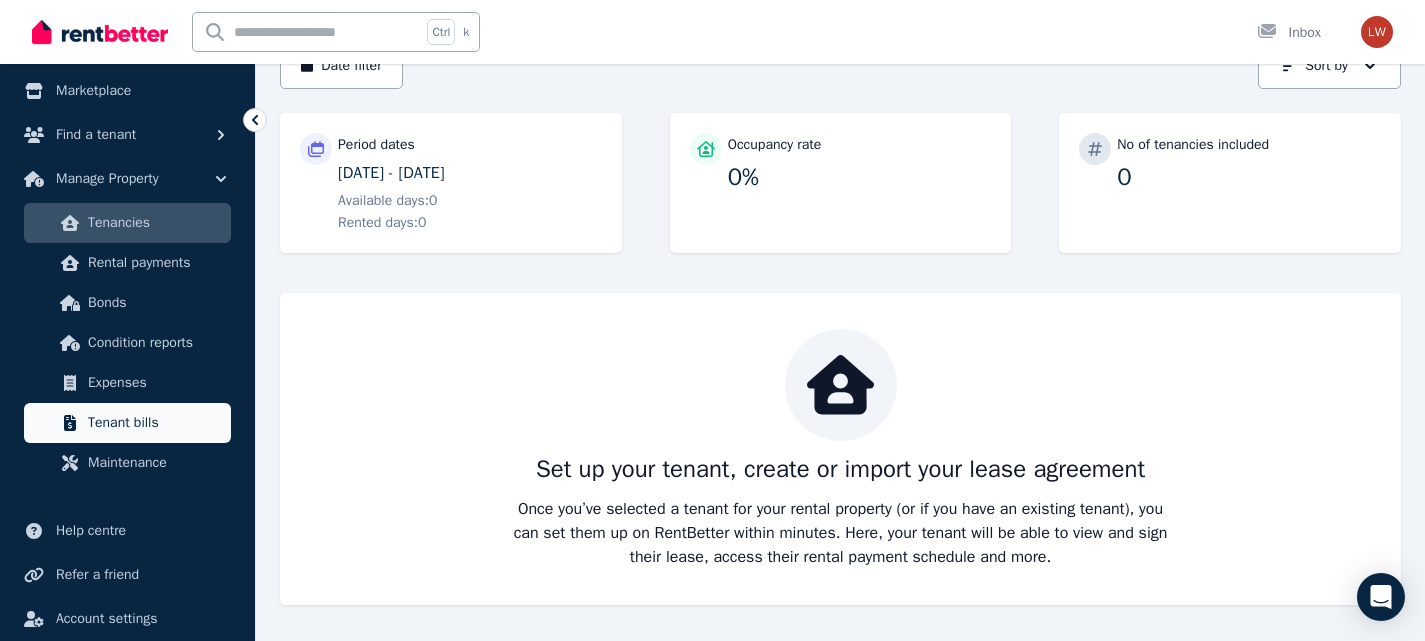 scroll, scrollTop: 335, scrollLeft: 0, axis: vertical 